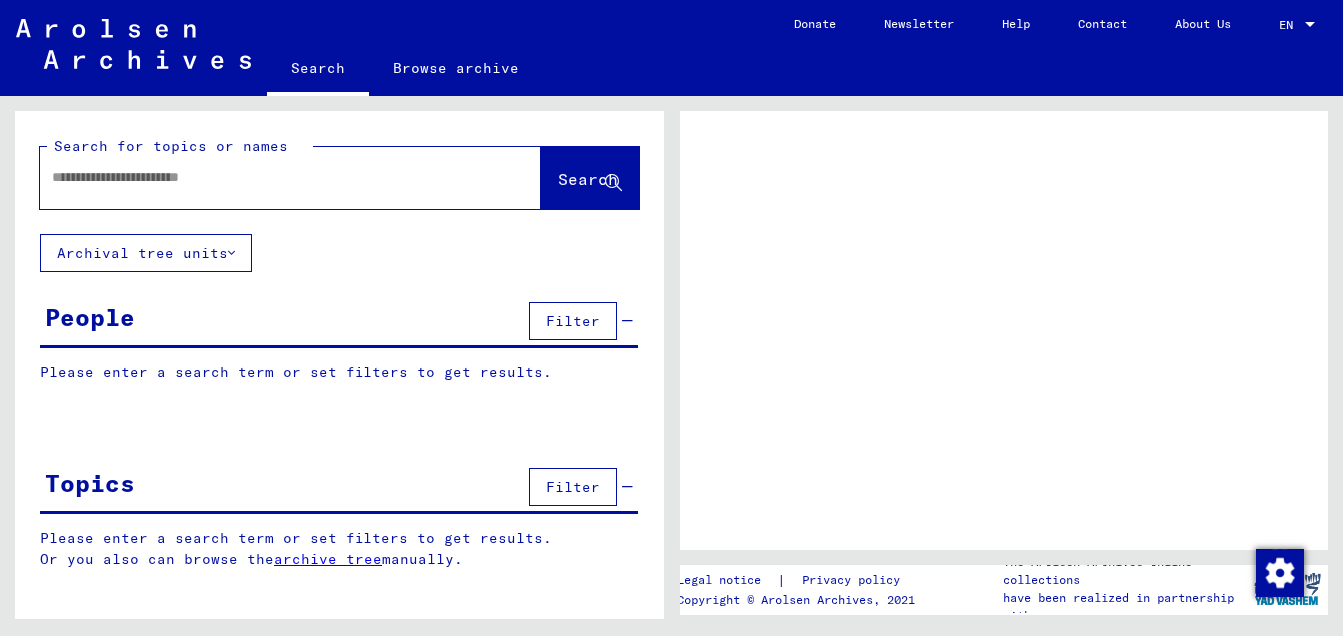 scroll, scrollTop: 0, scrollLeft: 0, axis: both 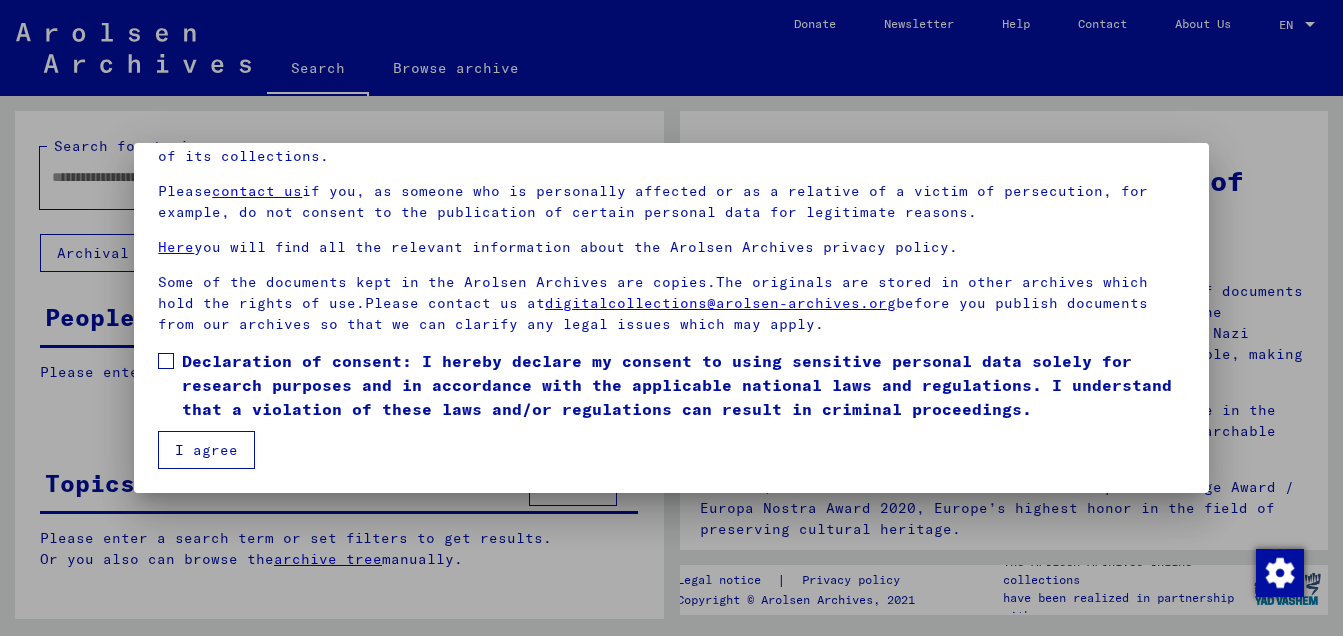 click at bounding box center [166, 361] 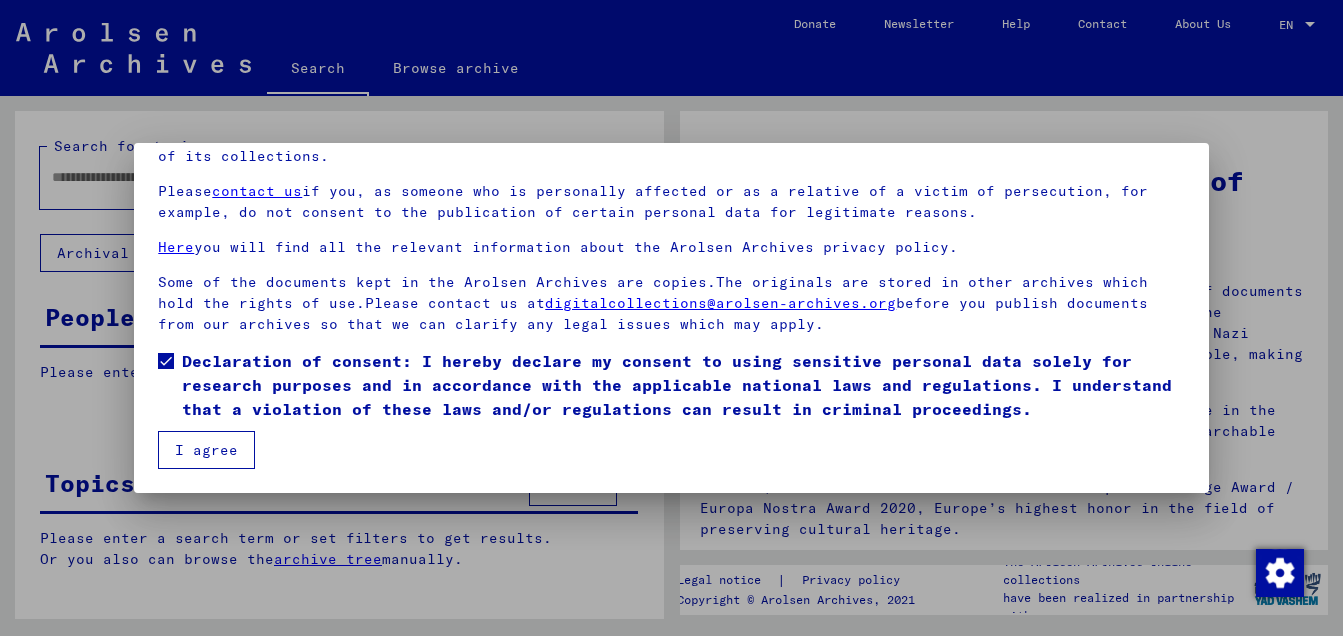 click on "I agree" at bounding box center (206, 450) 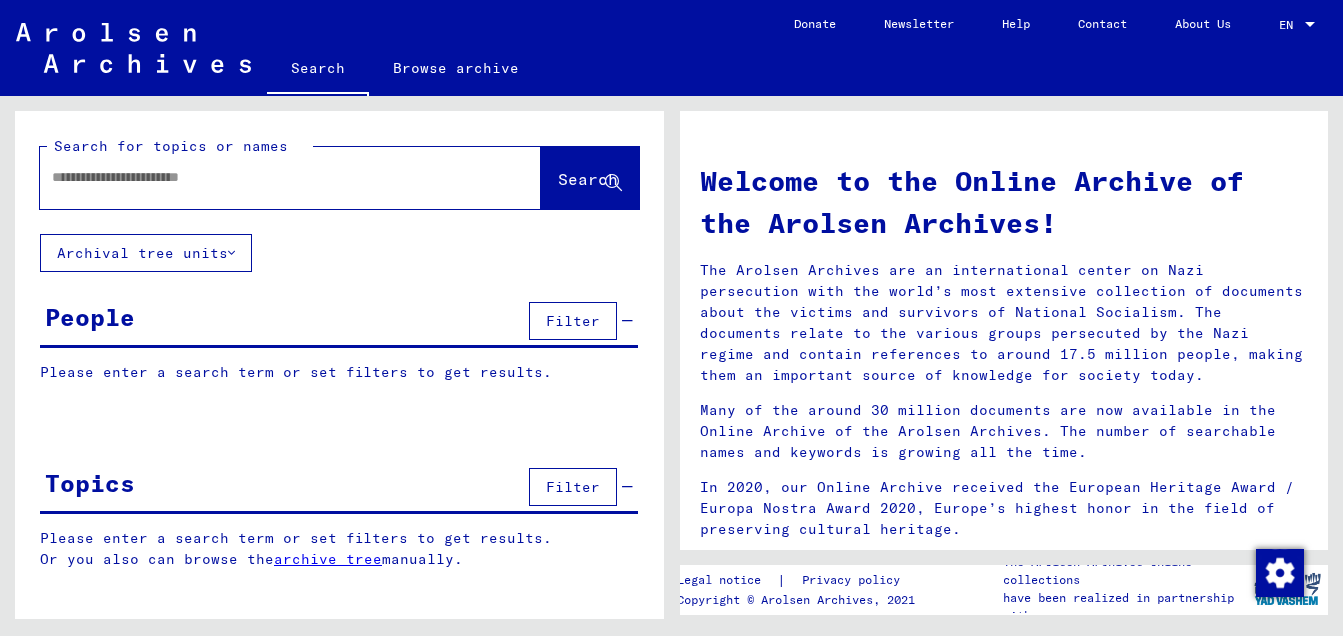 click at bounding box center [266, 177] 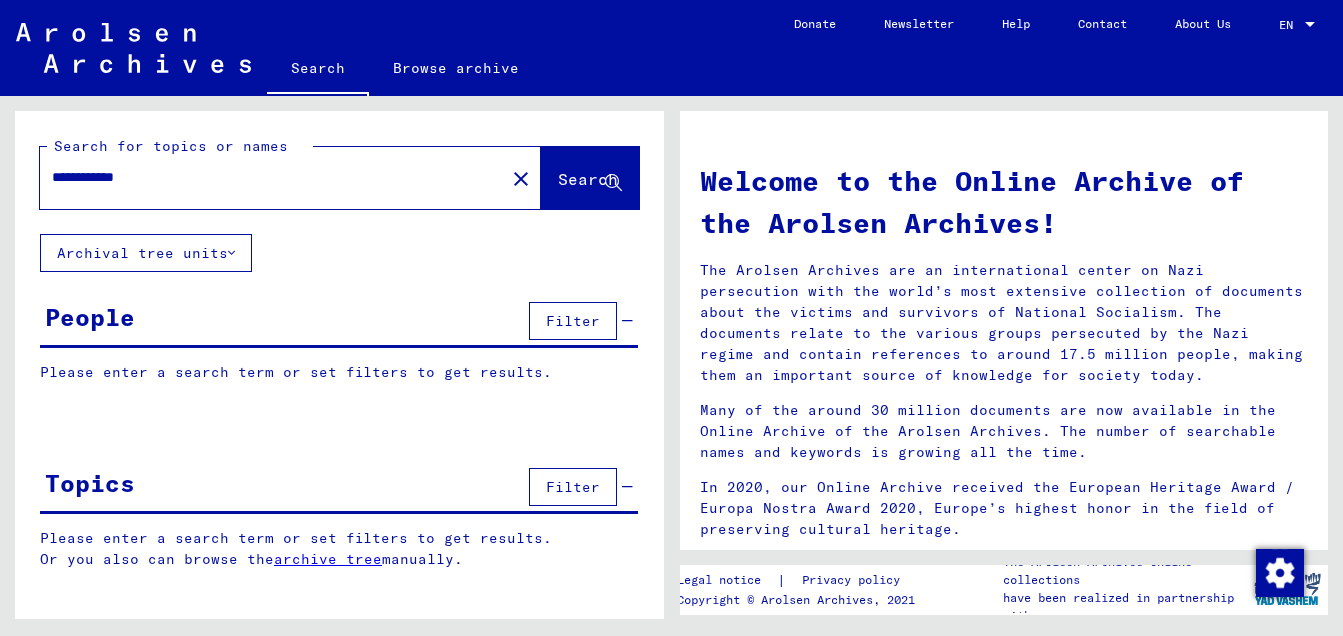 type on "**********" 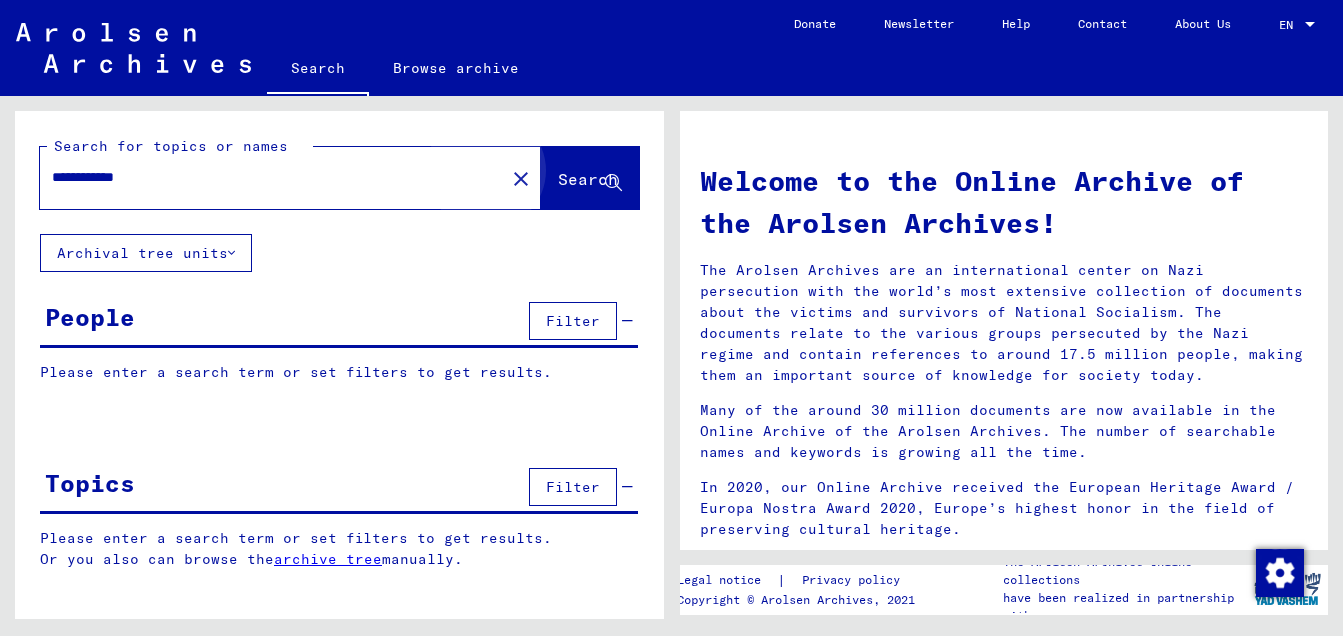 click on "Search" 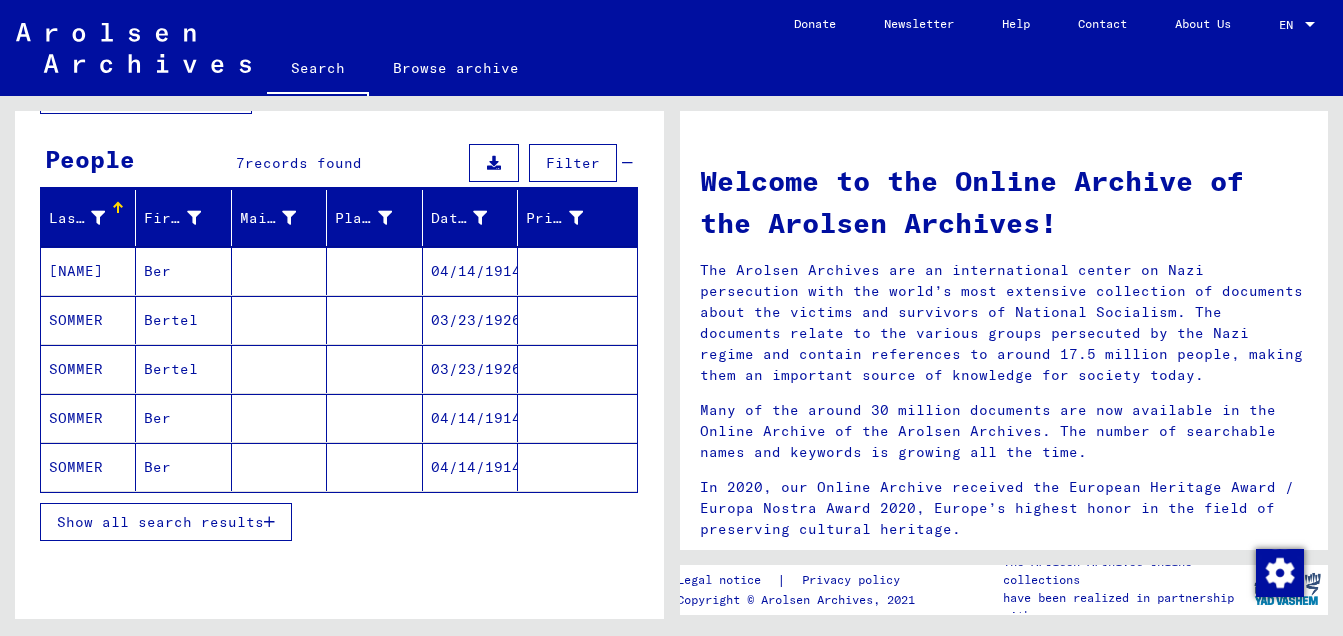 scroll, scrollTop: 200, scrollLeft: 0, axis: vertical 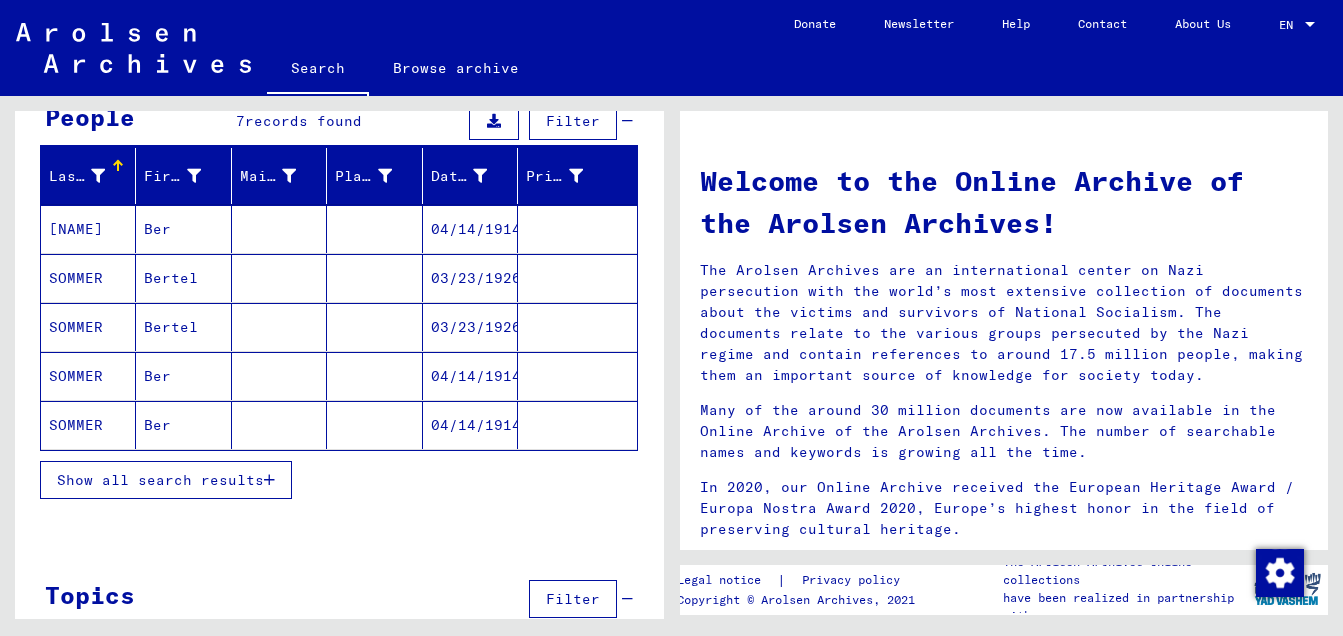 click on "Show all search results" at bounding box center [160, 480] 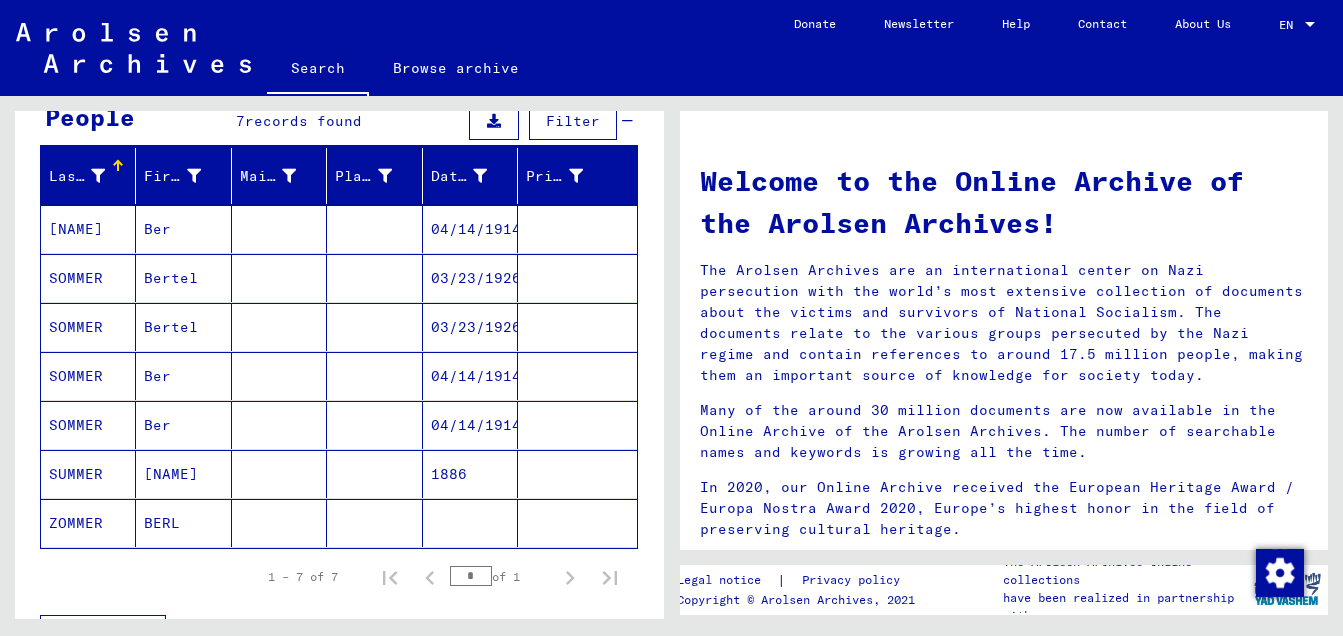 click at bounding box center (279, 523) 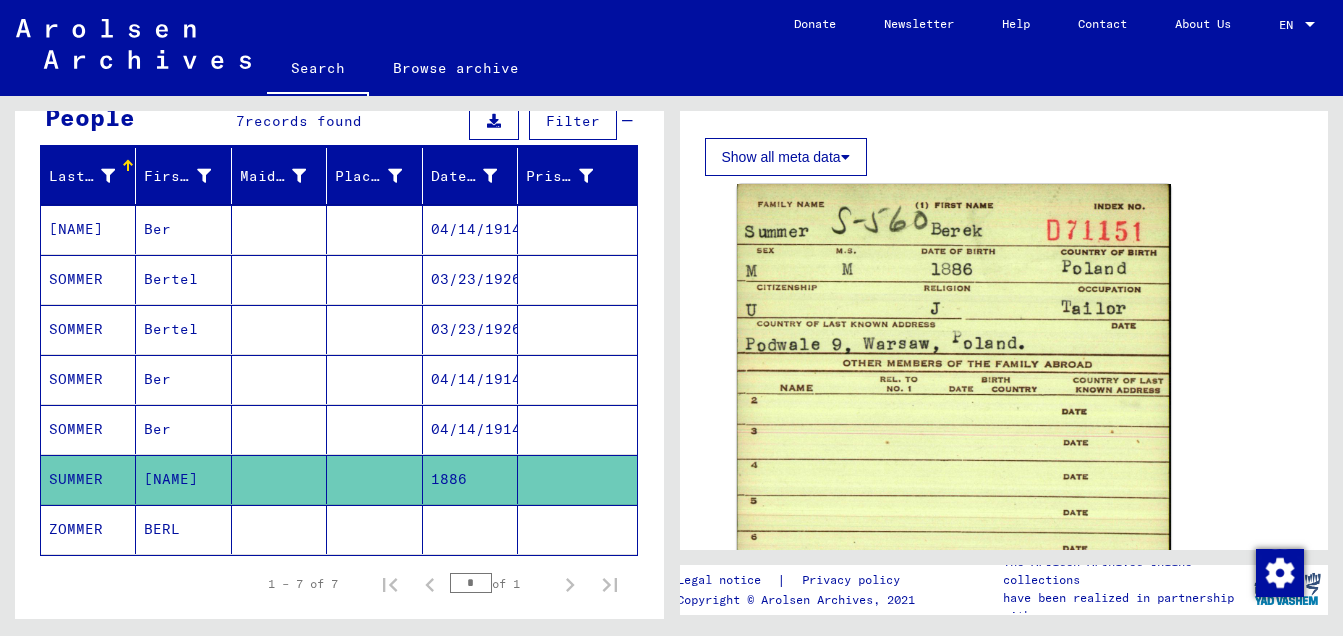 scroll, scrollTop: 1200, scrollLeft: 0, axis: vertical 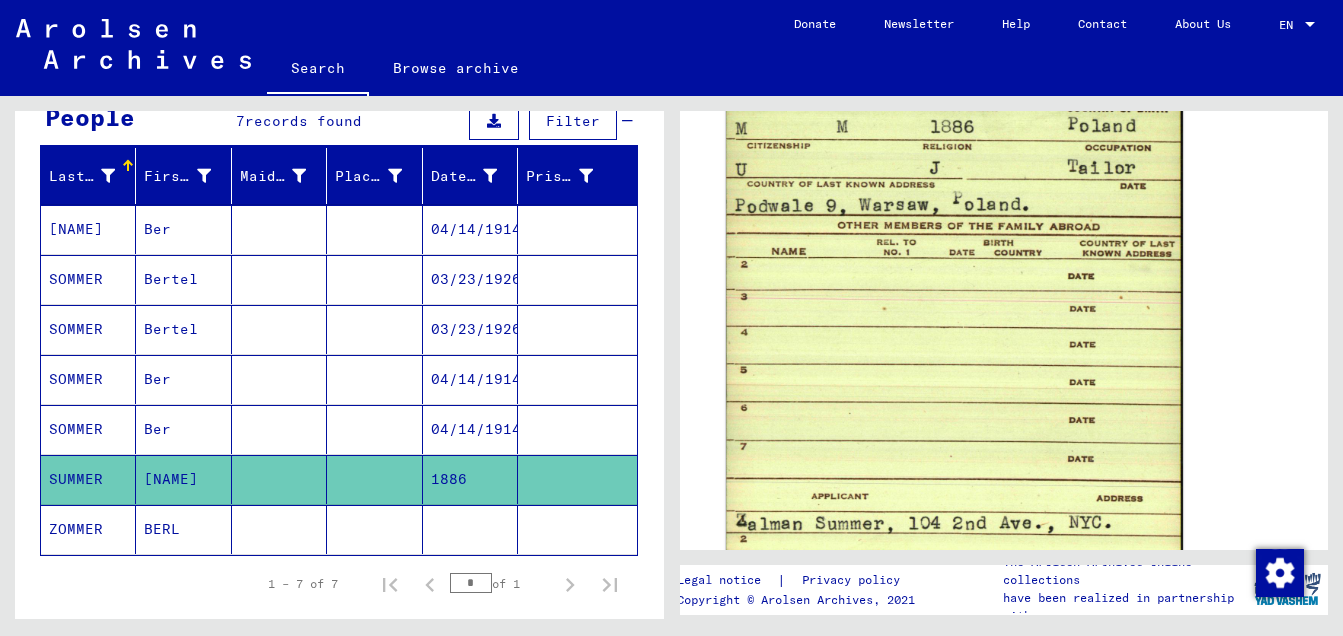 click 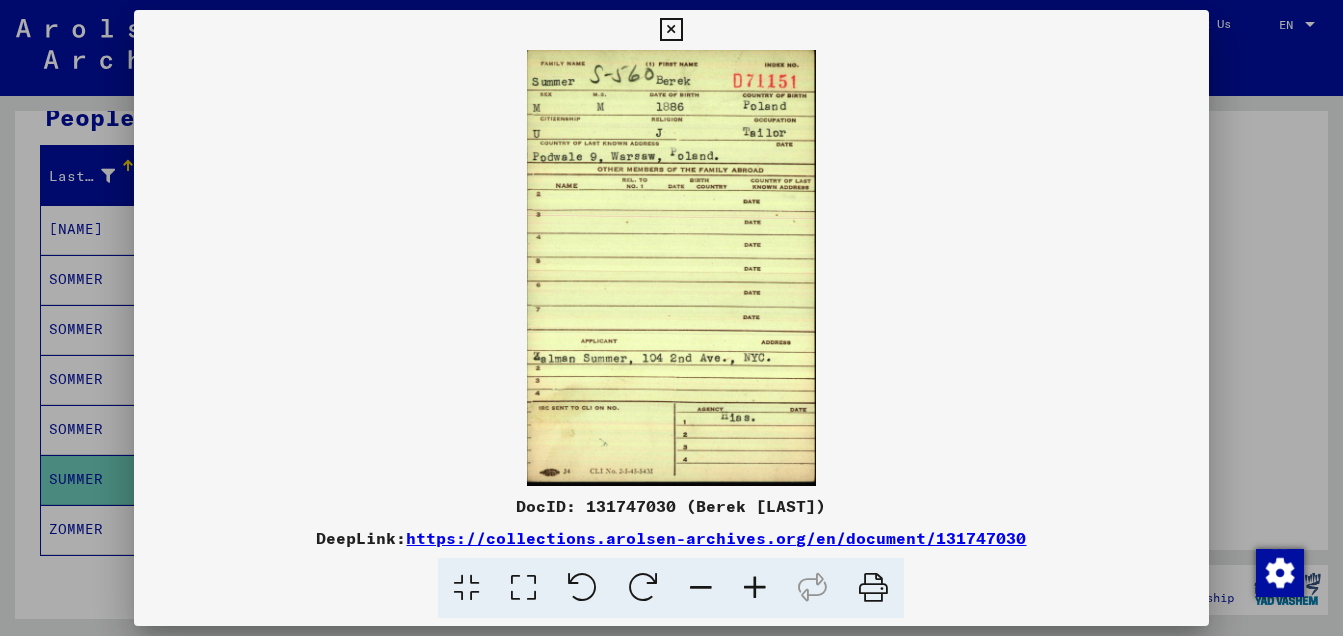 click at bounding box center (671, 30) 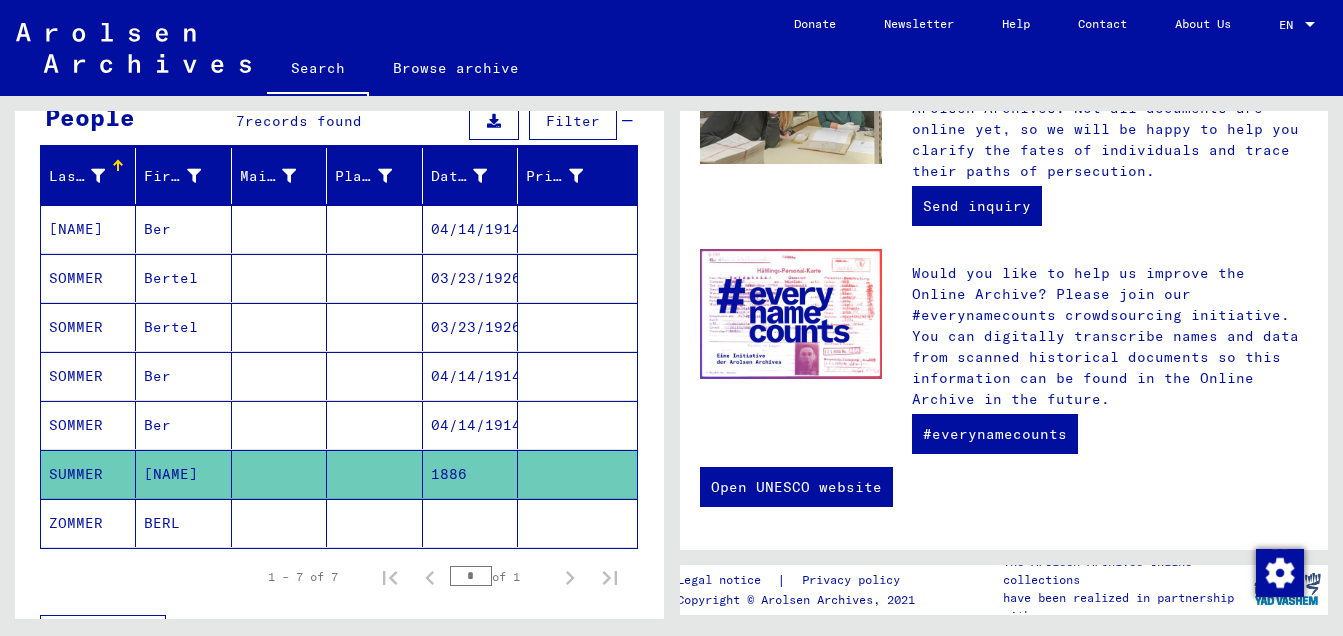 scroll, scrollTop: 0, scrollLeft: 0, axis: both 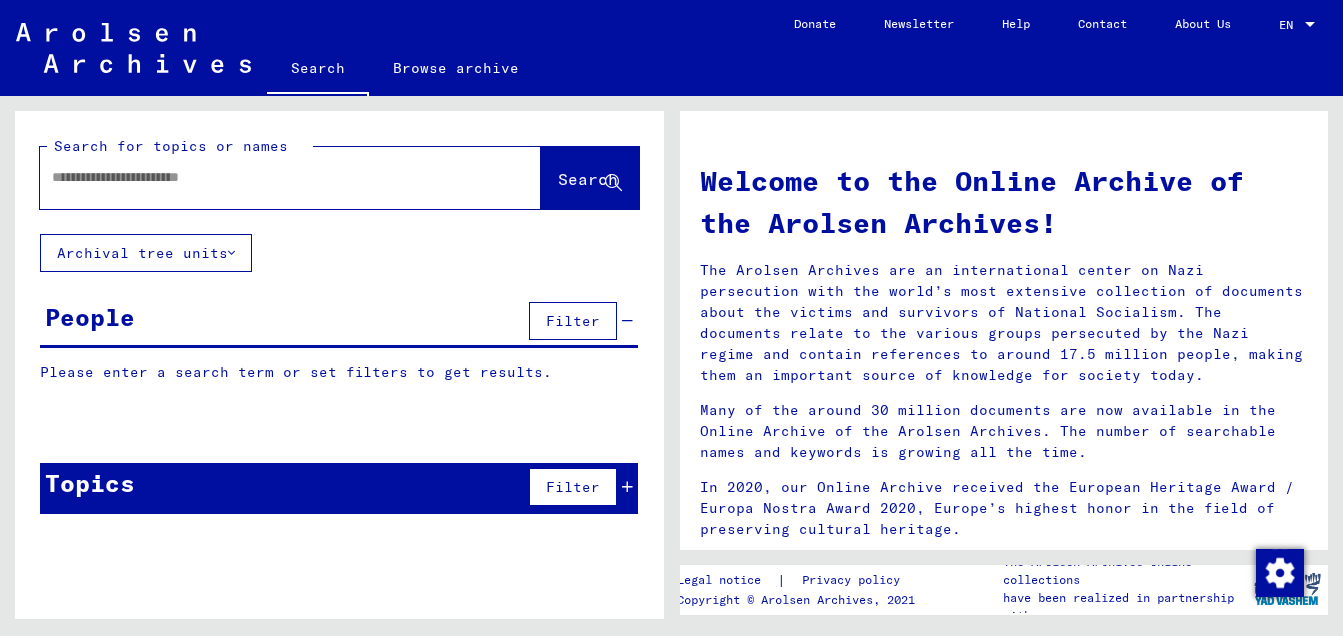 click at bounding box center [266, 177] 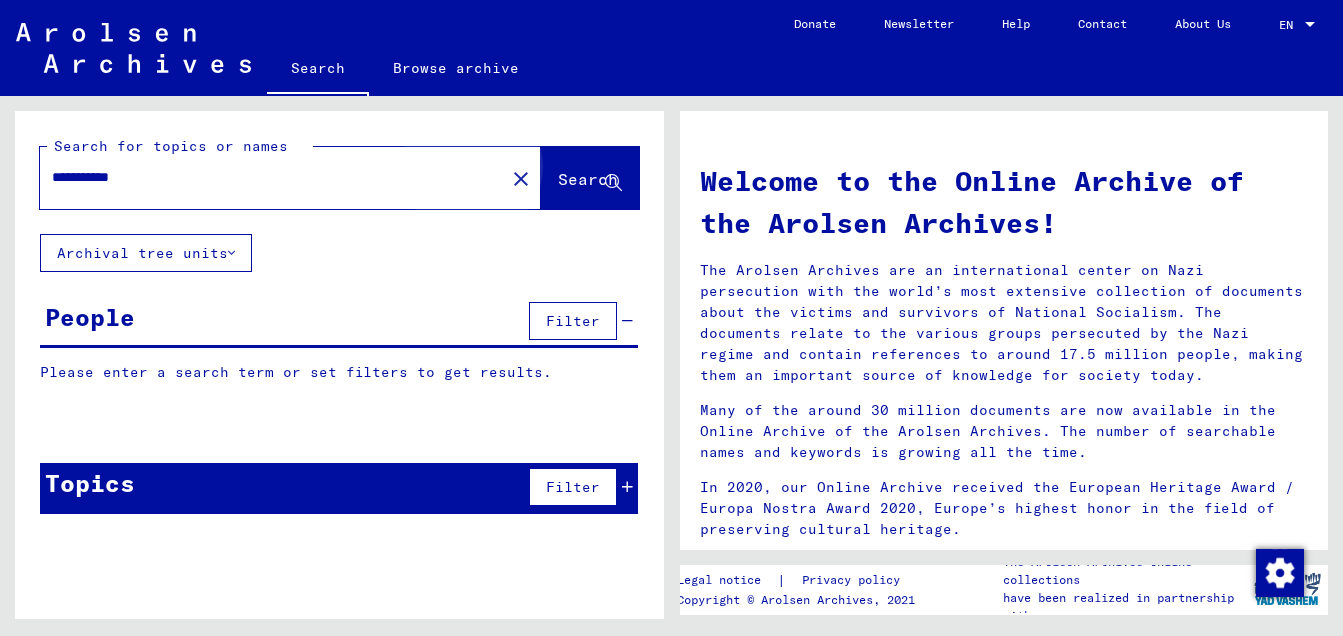 click on "Search" 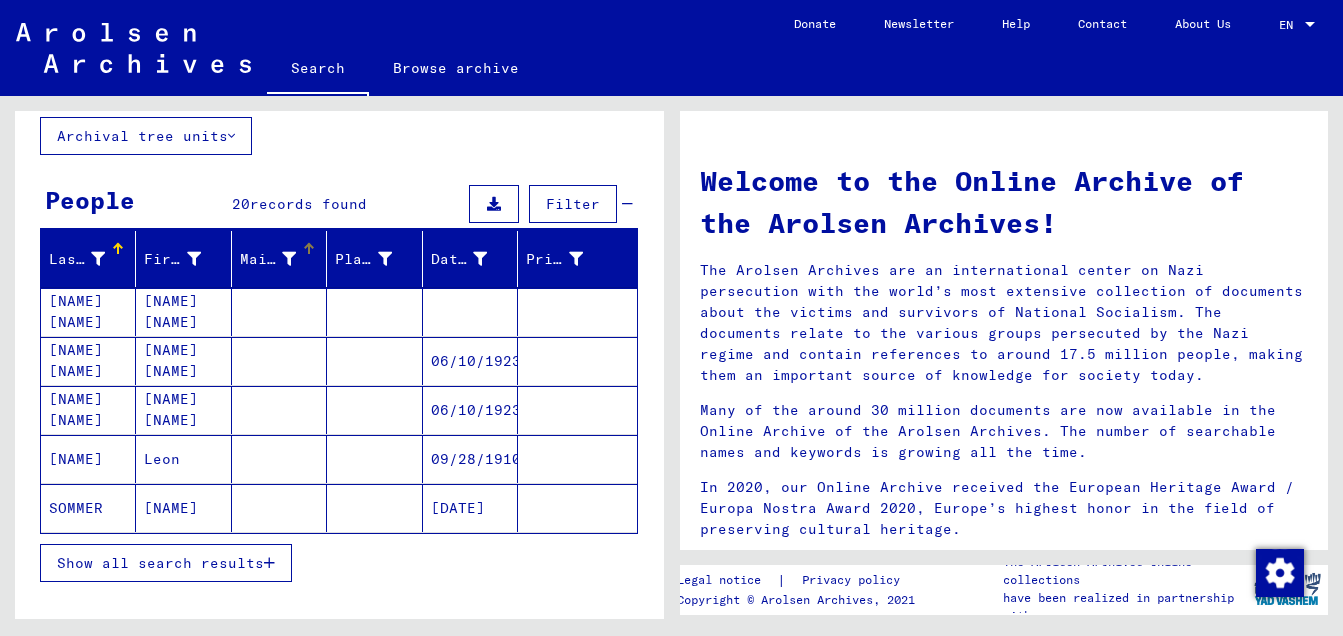scroll, scrollTop: 200, scrollLeft: 0, axis: vertical 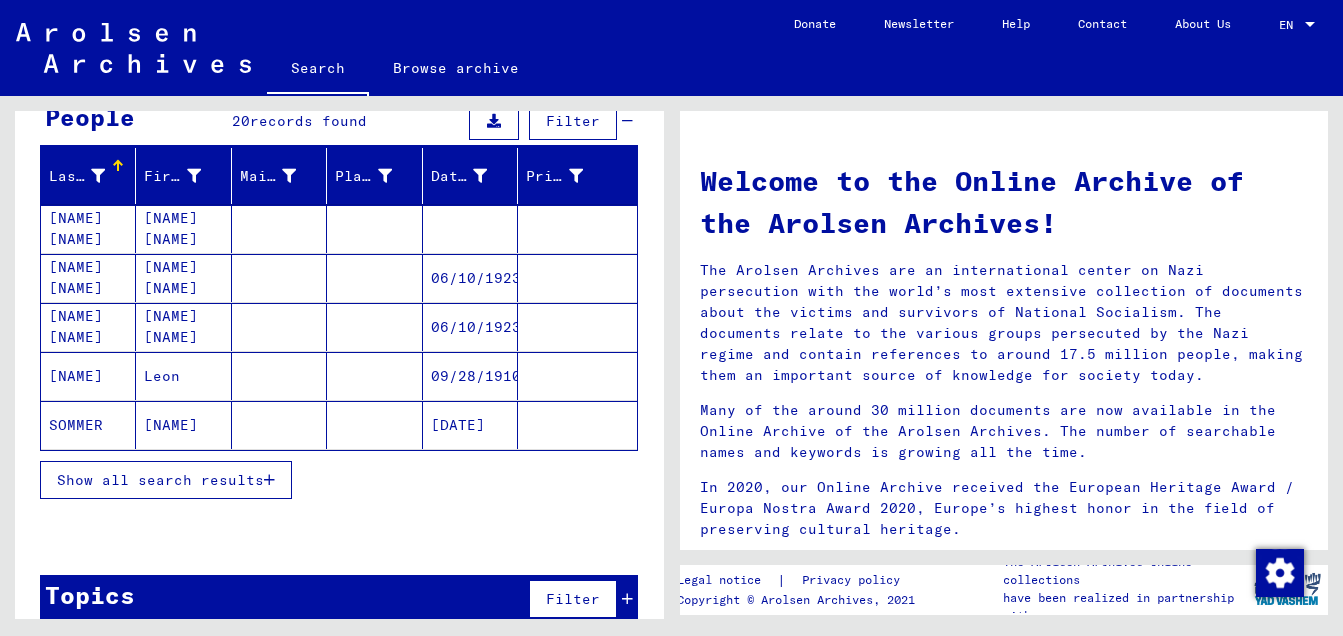 click 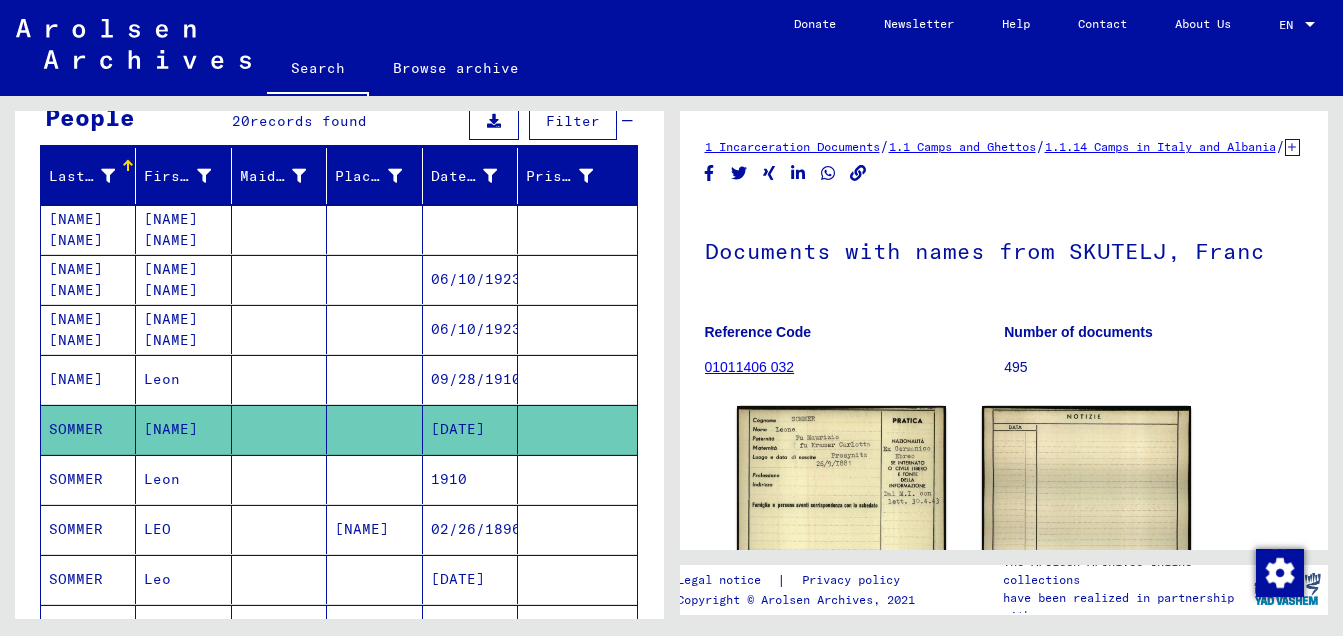scroll, scrollTop: 0, scrollLeft: 0, axis: both 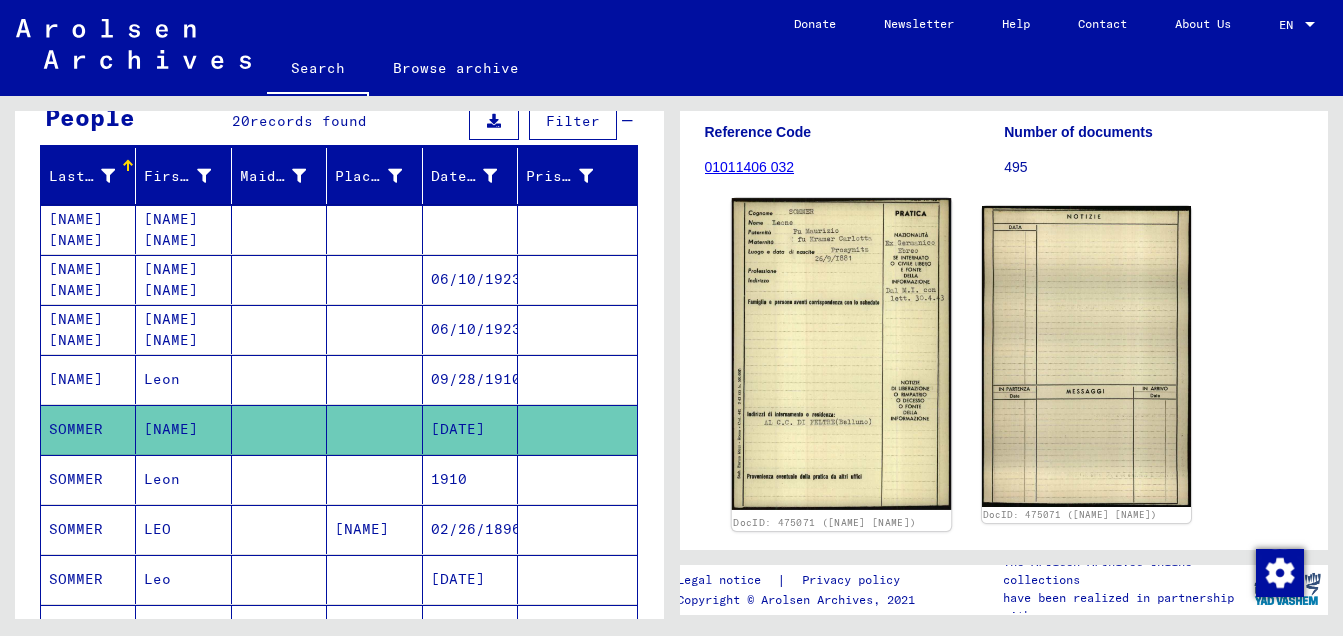 click 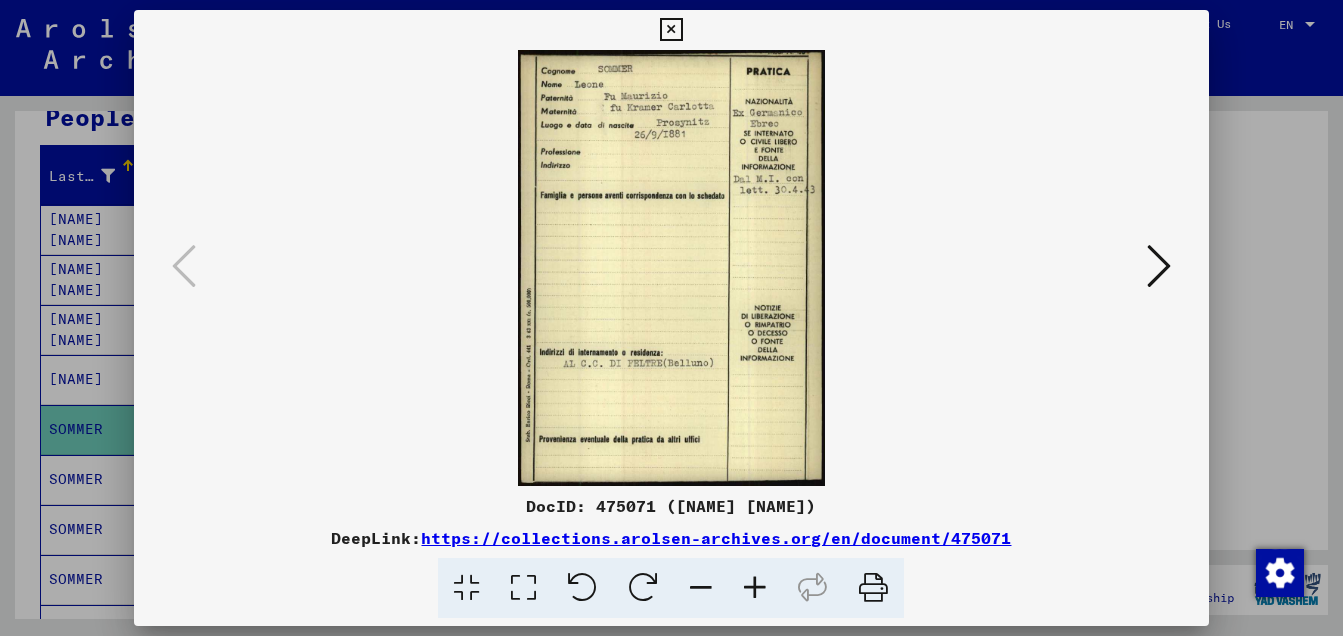click at bounding box center (671, 30) 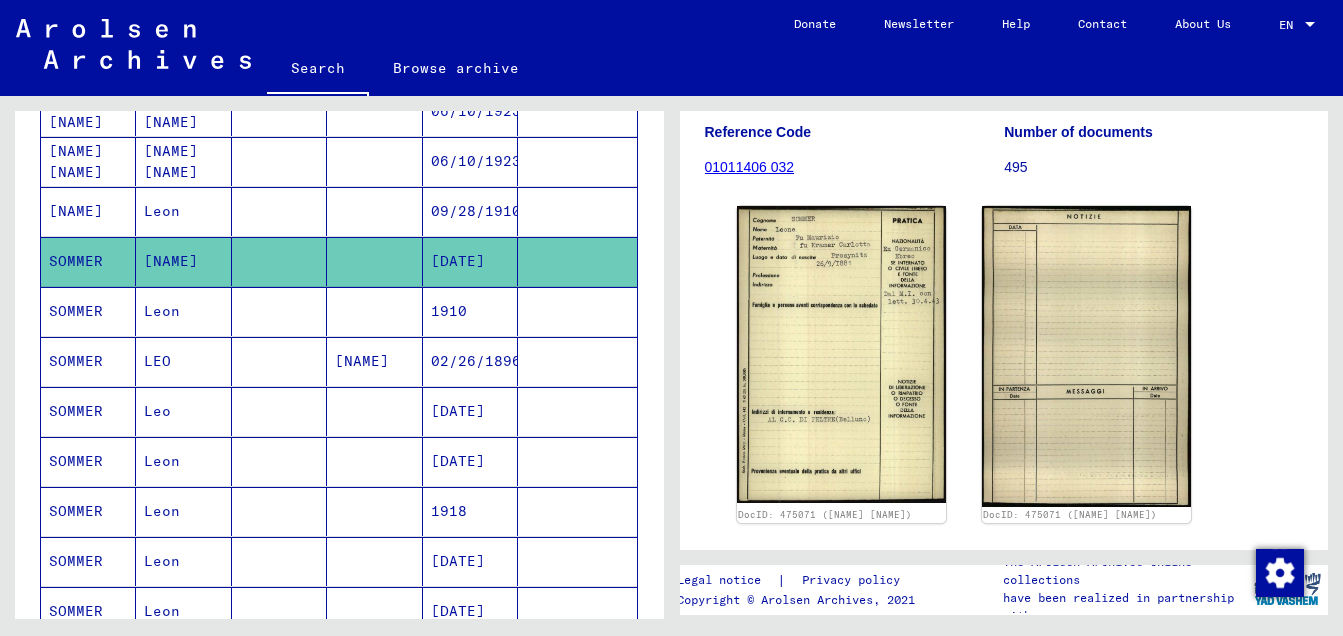 scroll, scrollTop: 400, scrollLeft: 0, axis: vertical 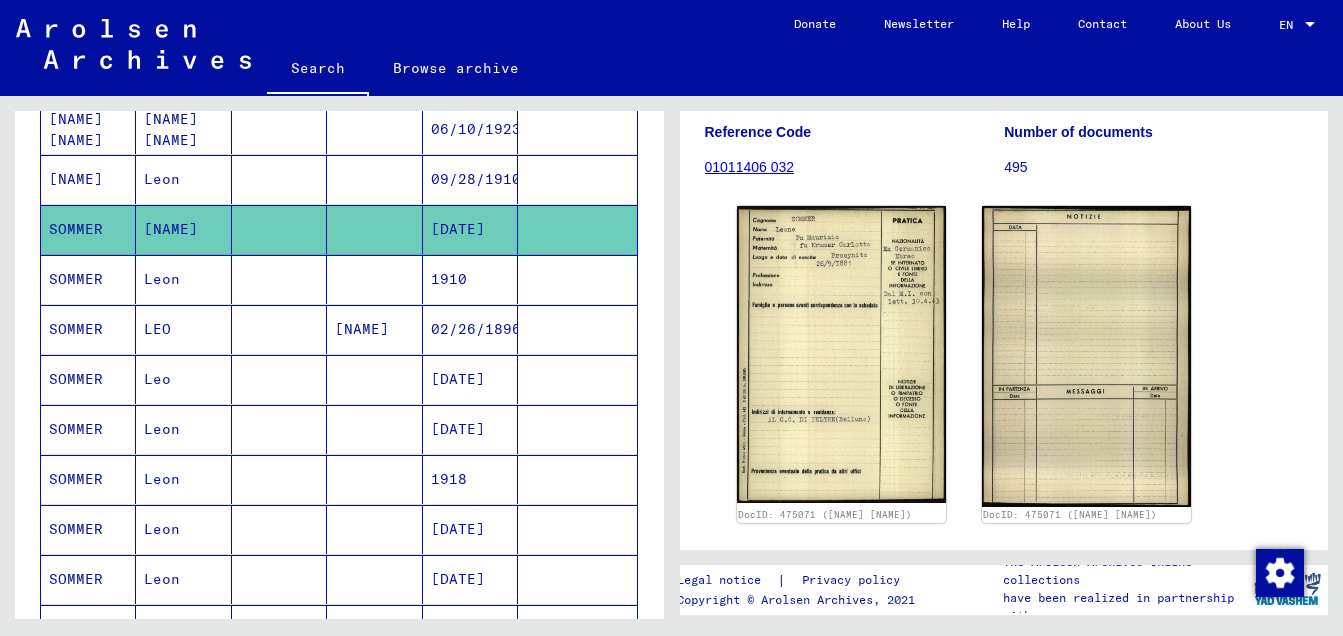 click at bounding box center [279, 479] 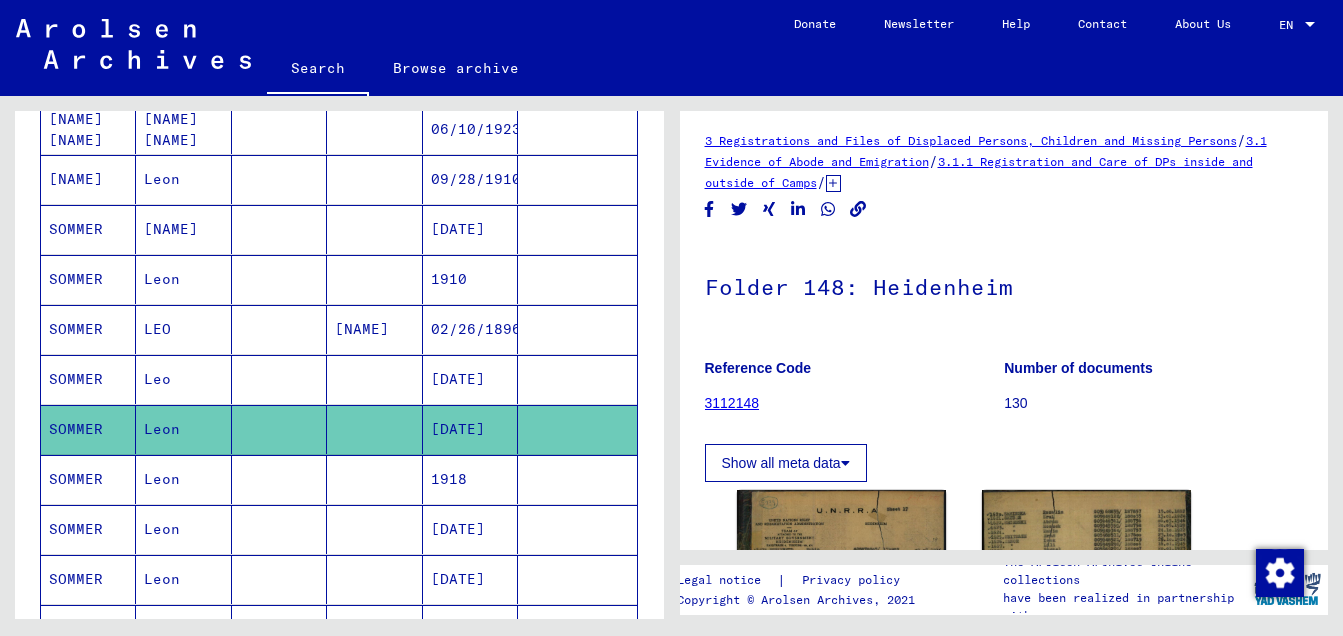 scroll, scrollTop: 200, scrollLeft: 0, axis: vertical 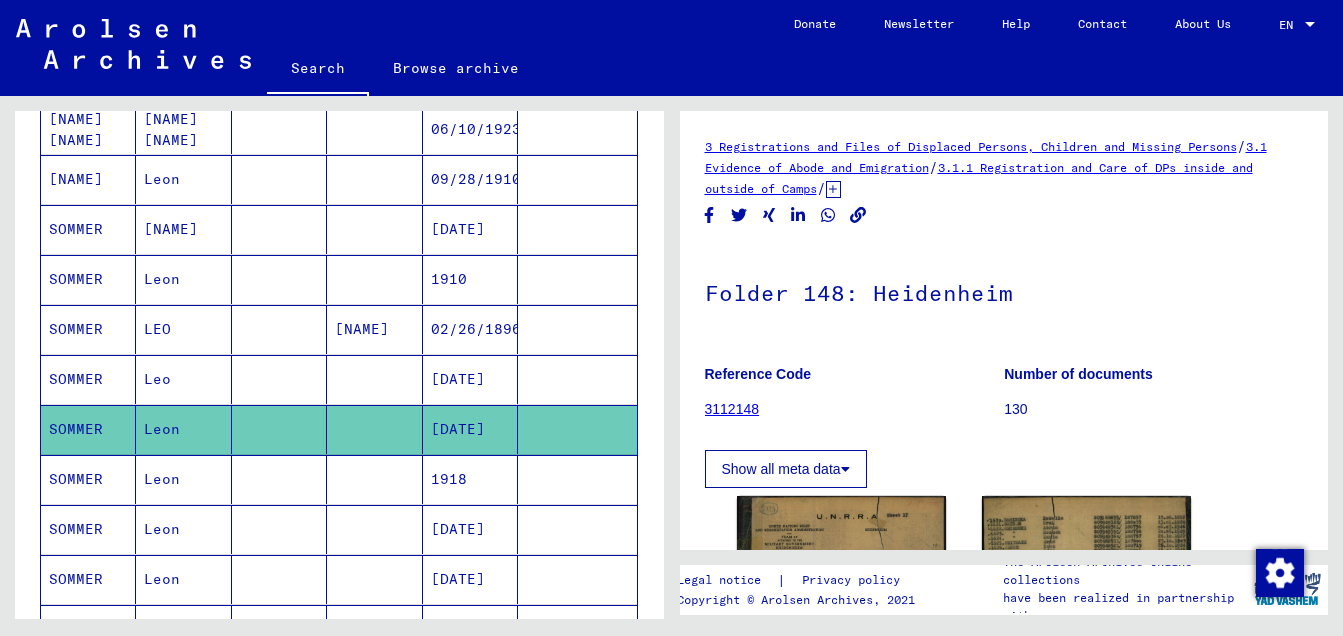 click on "Leon" at bounding box center (183, 579) 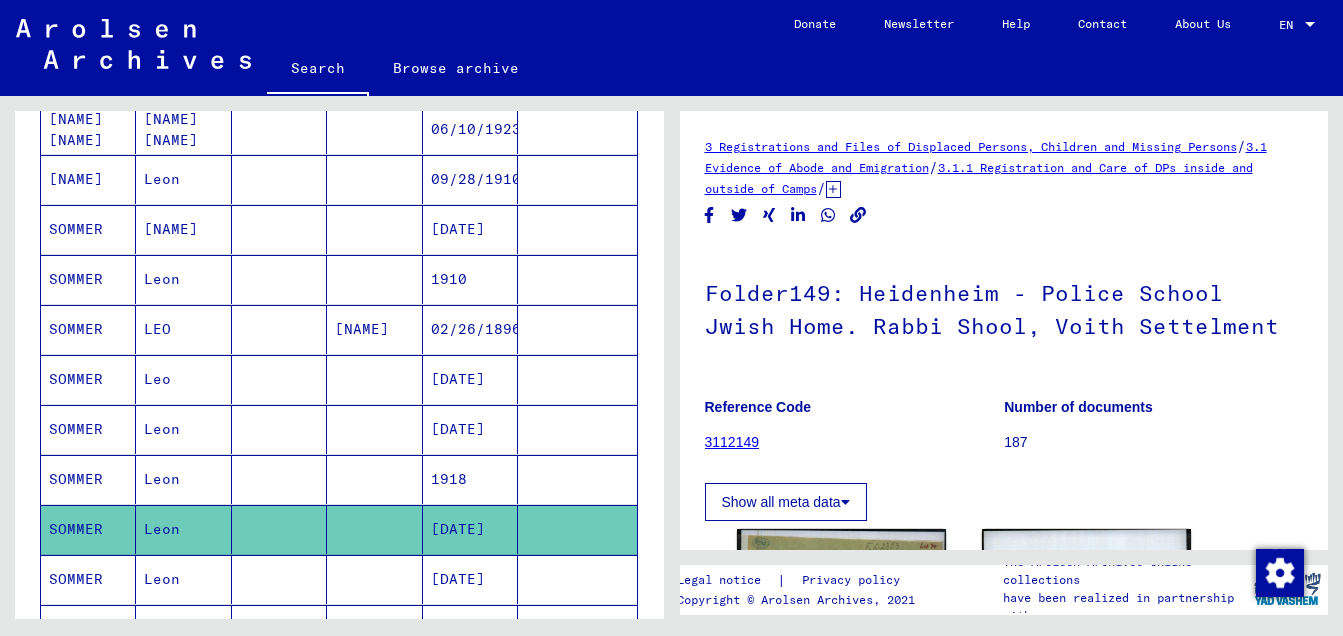 scroll, scrollTop: 300, scrollLeft: 0, axis: vertical 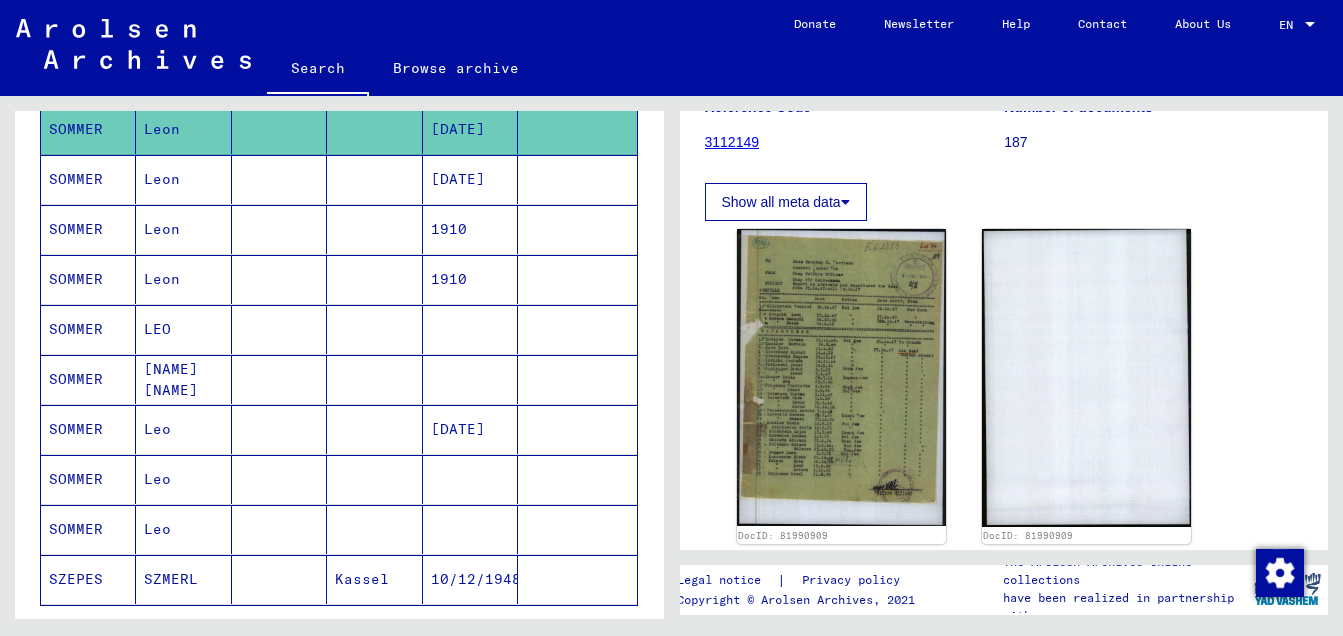 click on "Leo" at bounding box center [183, 579] 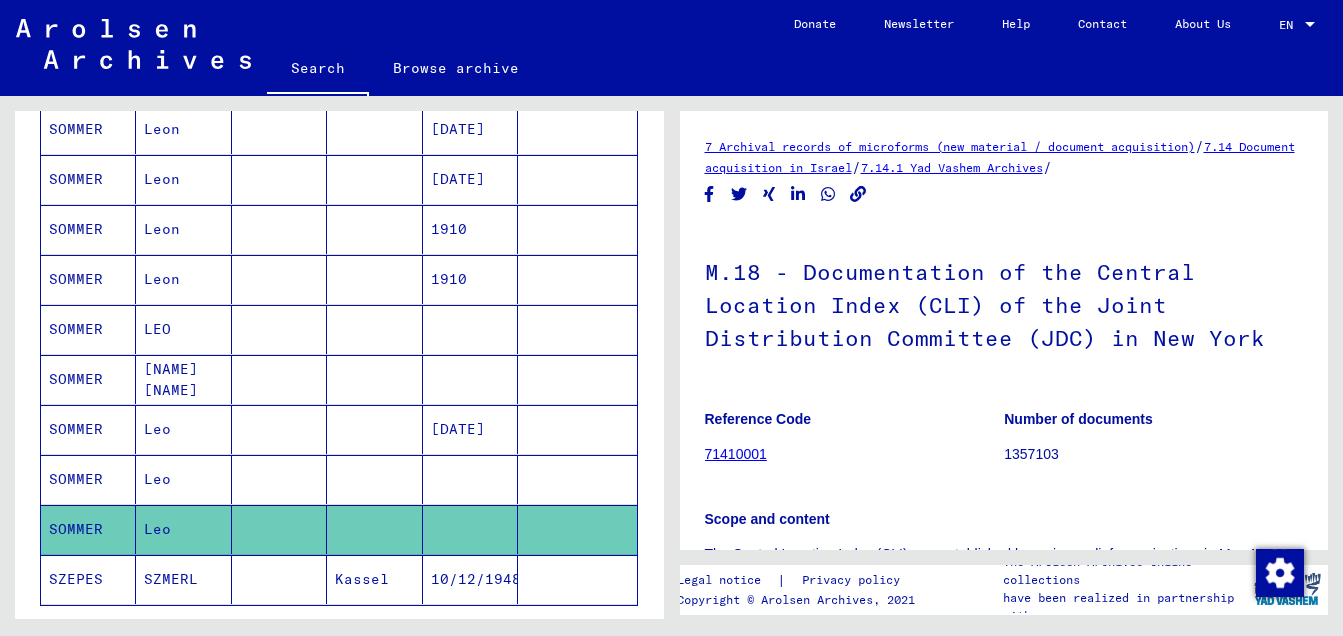 scroll, scrollTop: 192, scrollLeft: 0, axis: vertical 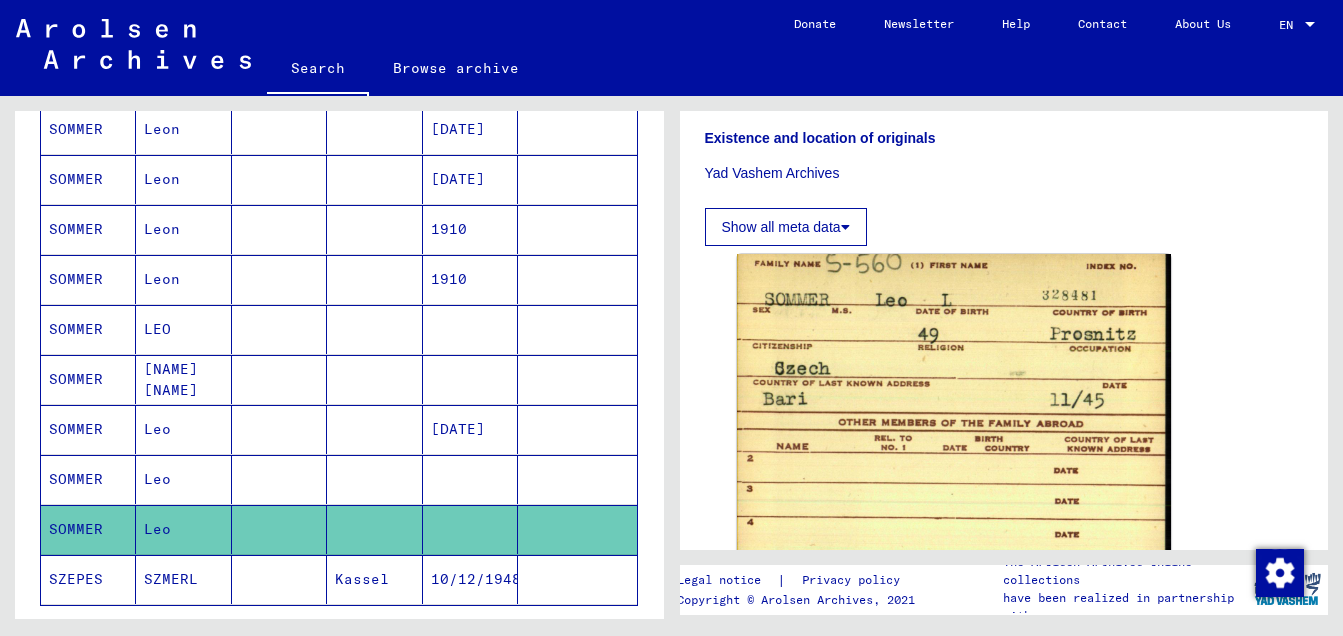 click at bounding box center (279, 529) 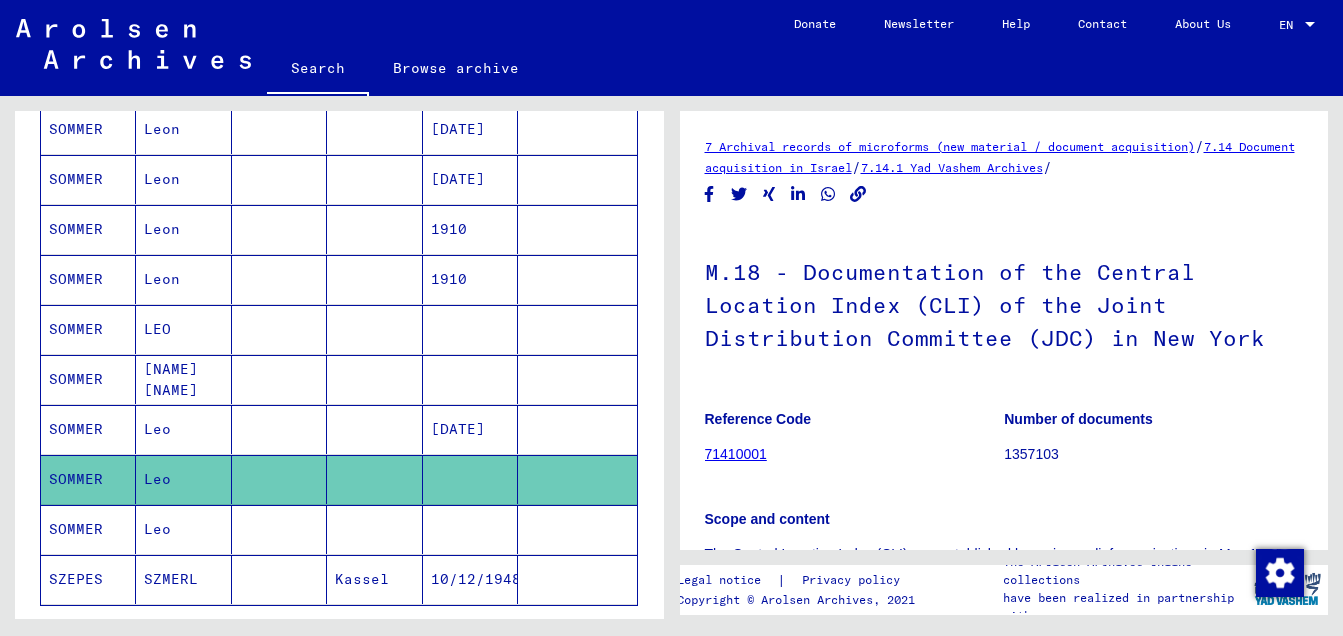 scroll, scrollTop: 400, scrollLeft: 0, axis: vertical 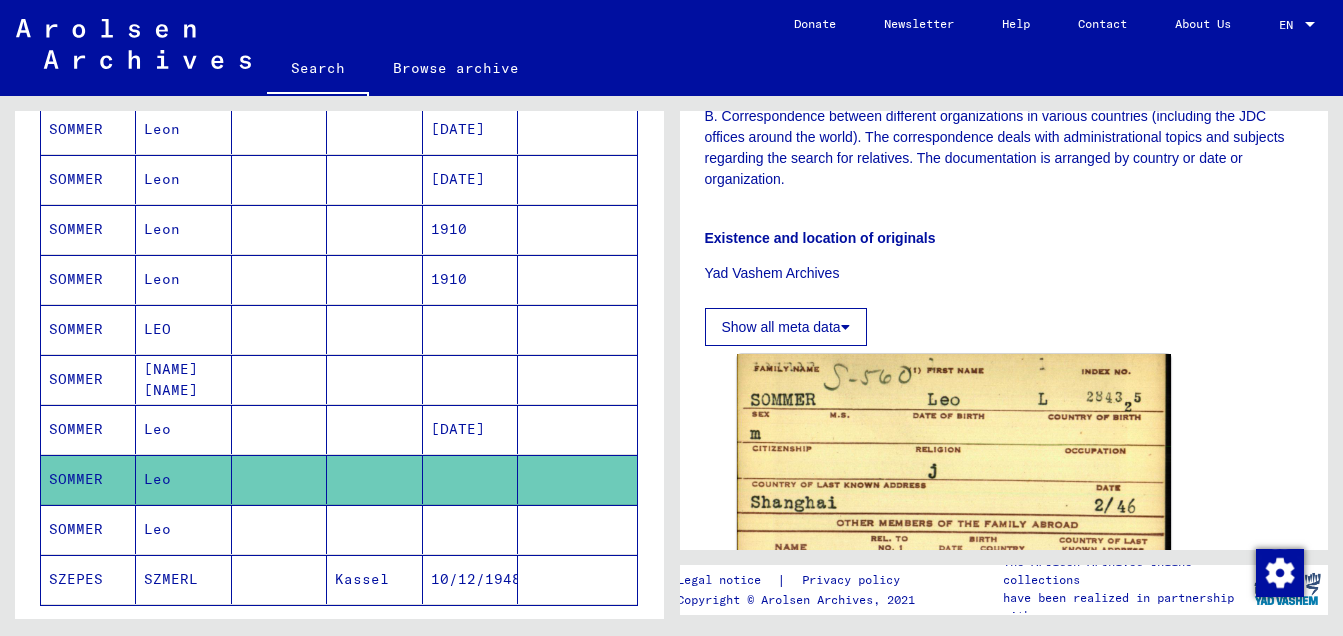 click at bounding box center [279, 379] 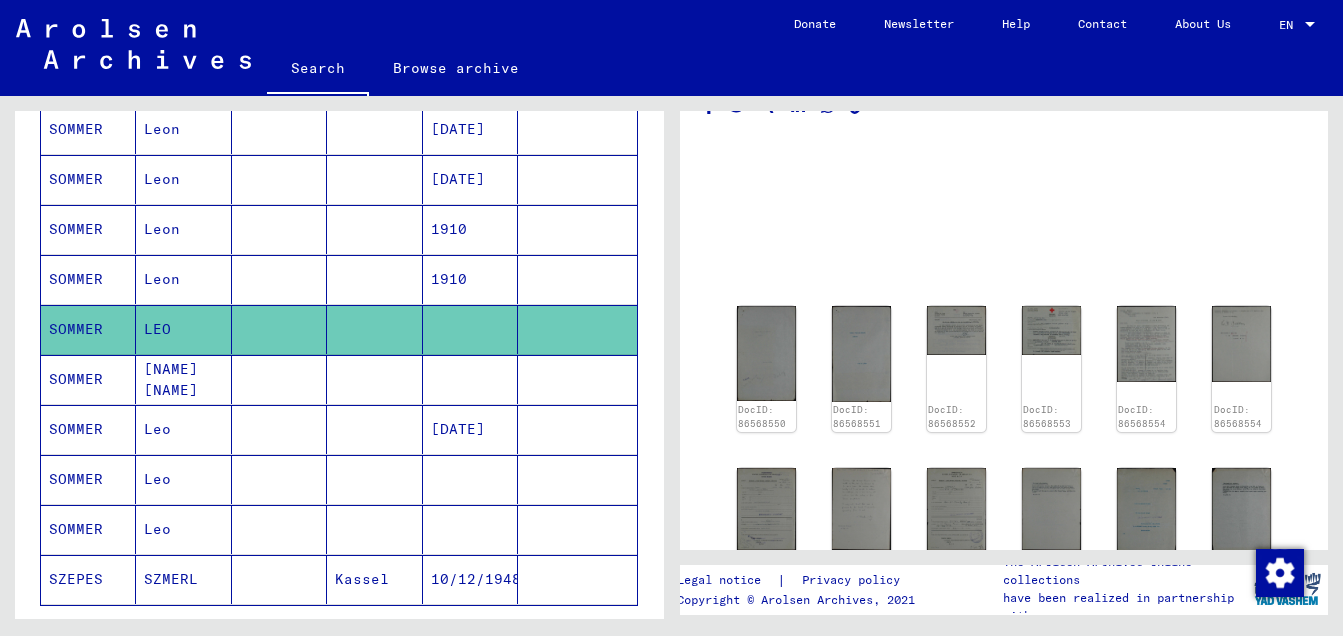 click at bounding box center [279, 229] 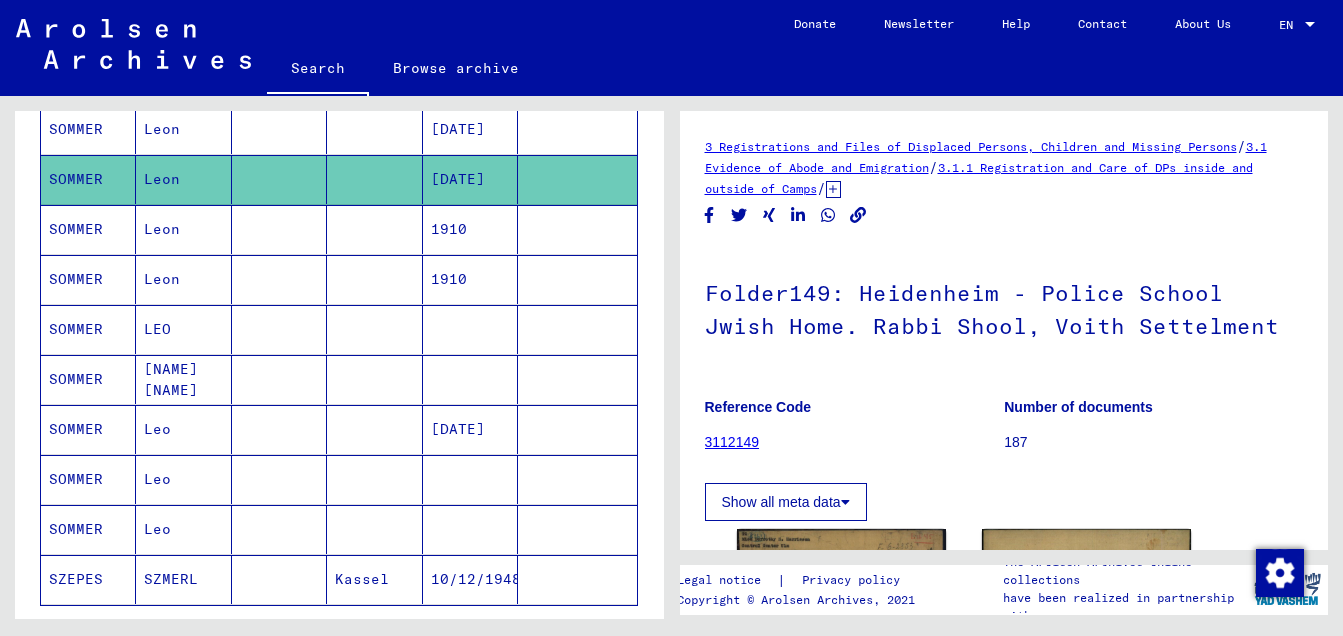 scroll, scrollTop: 0, scrollLeft: 0, axis: both 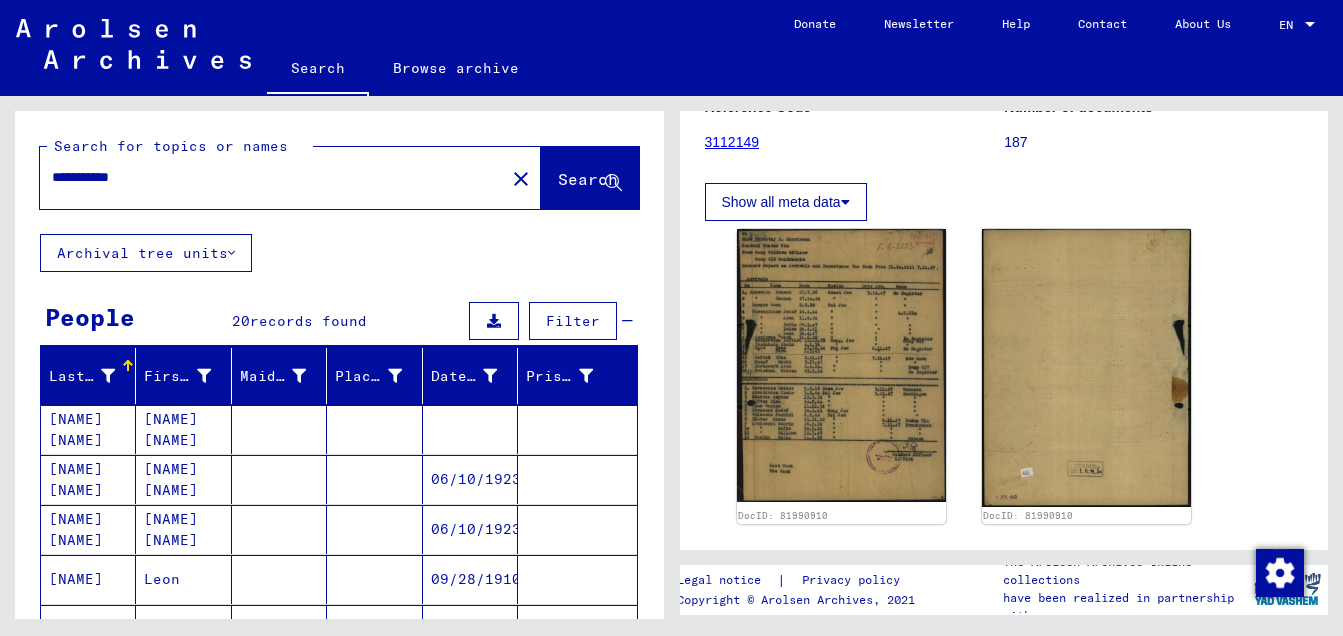 click on "**********" at bounding box center [272, 177] 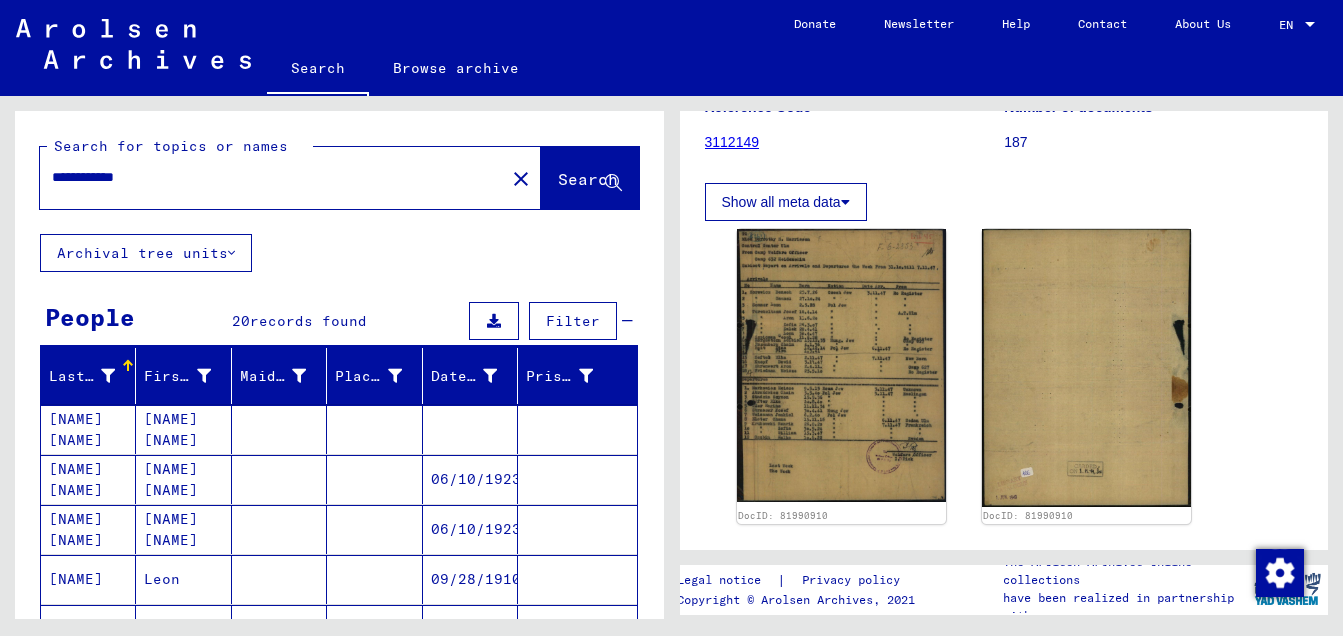 type on "**********" 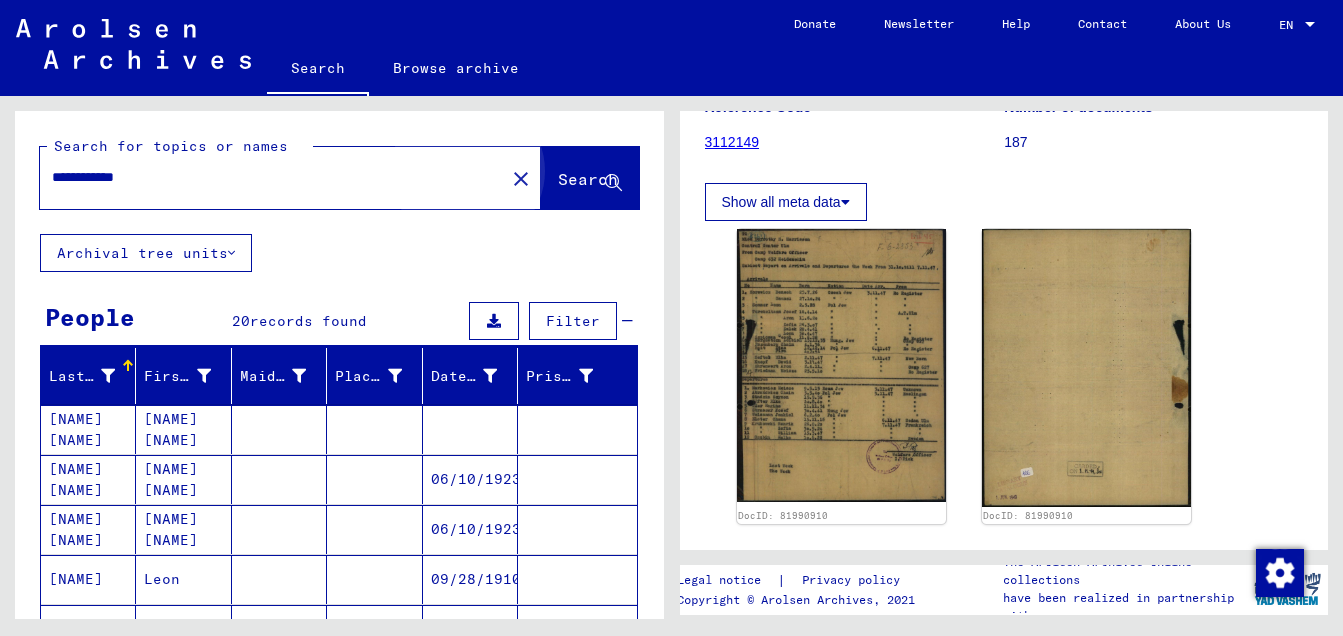 click on "Search" 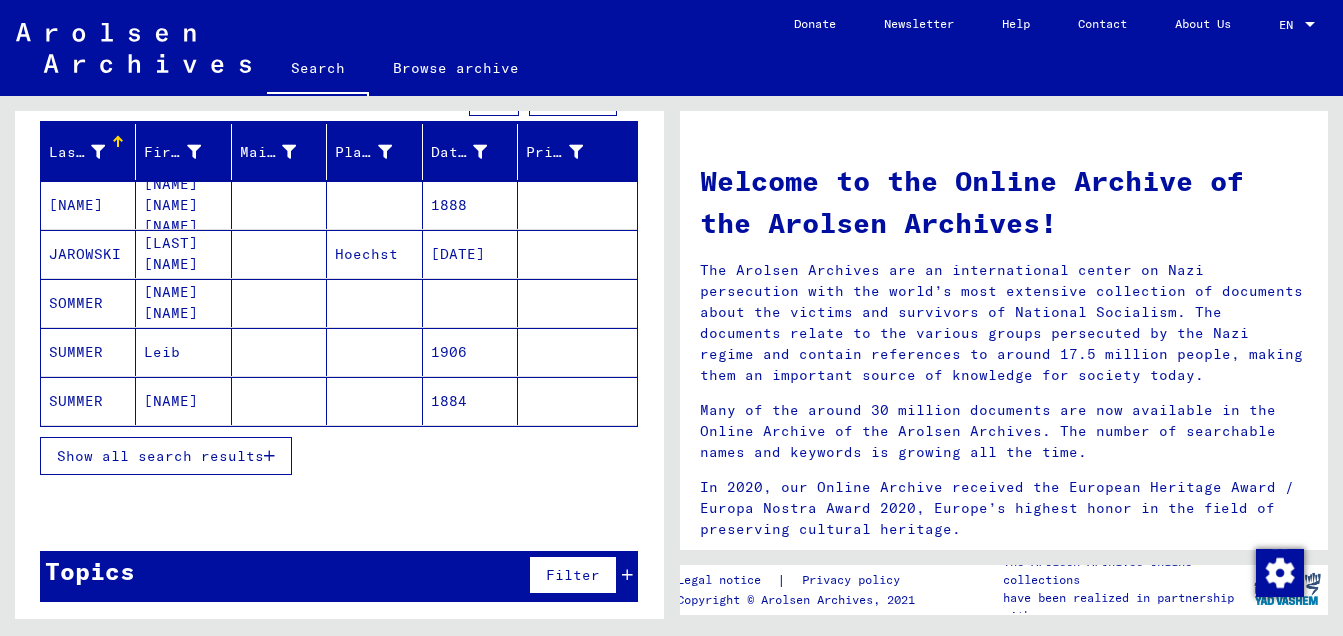 scroll, scrollTop: 229, scrollLeft: 0, axis: vertical 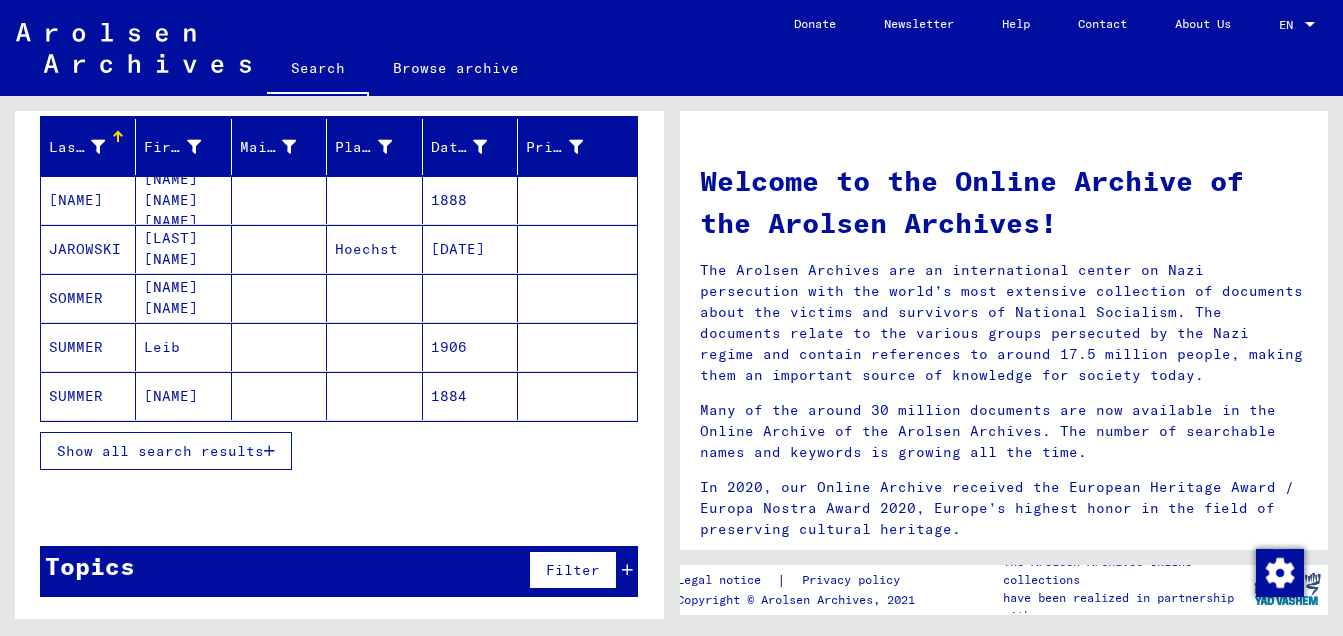 click on "[NAME]" 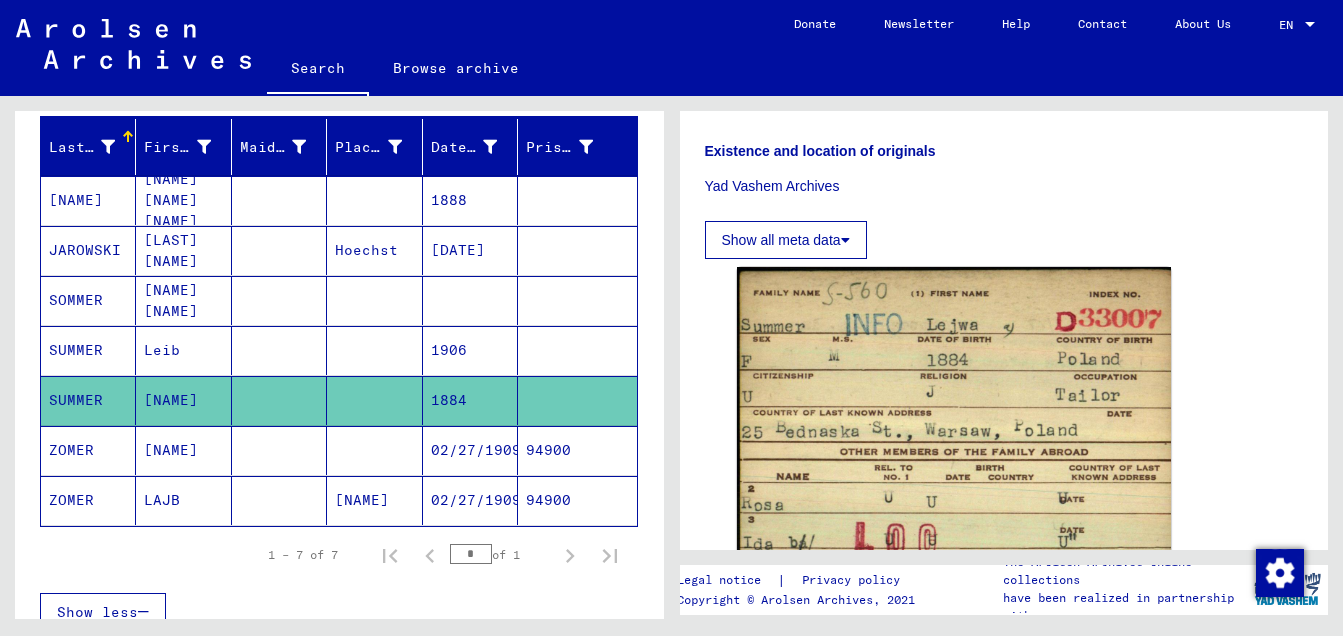 scroll, scrollTop: 1000, scrollLeft: 0, axis: vertical 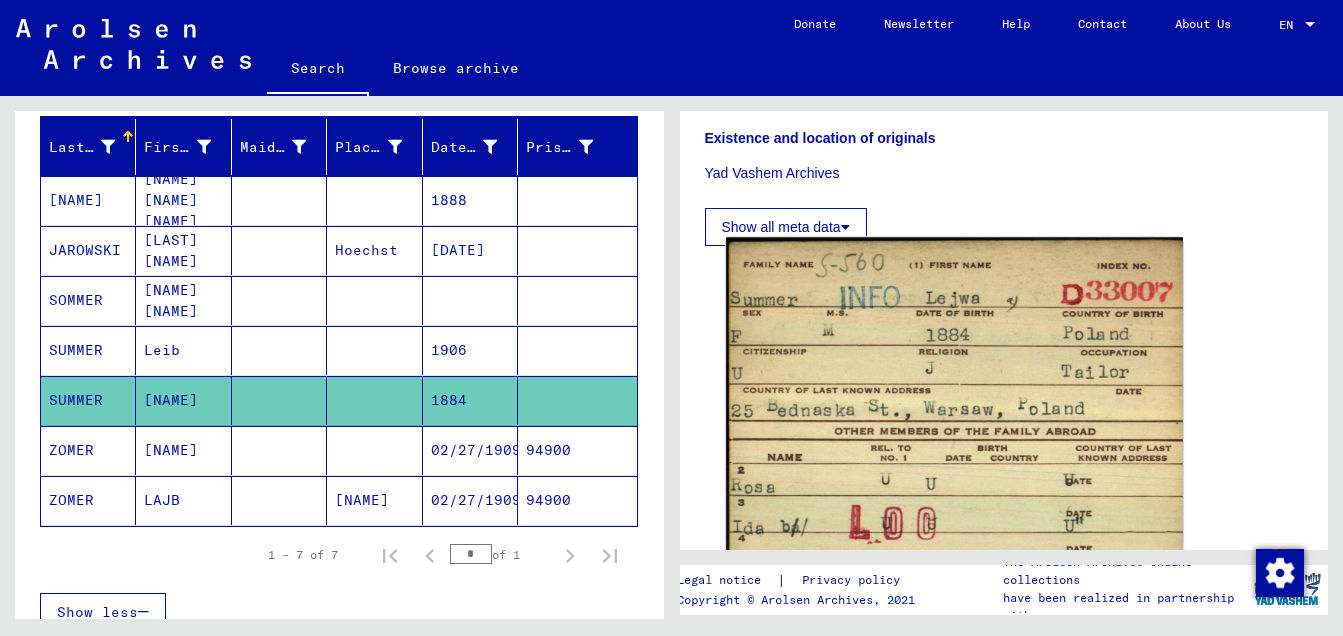 click 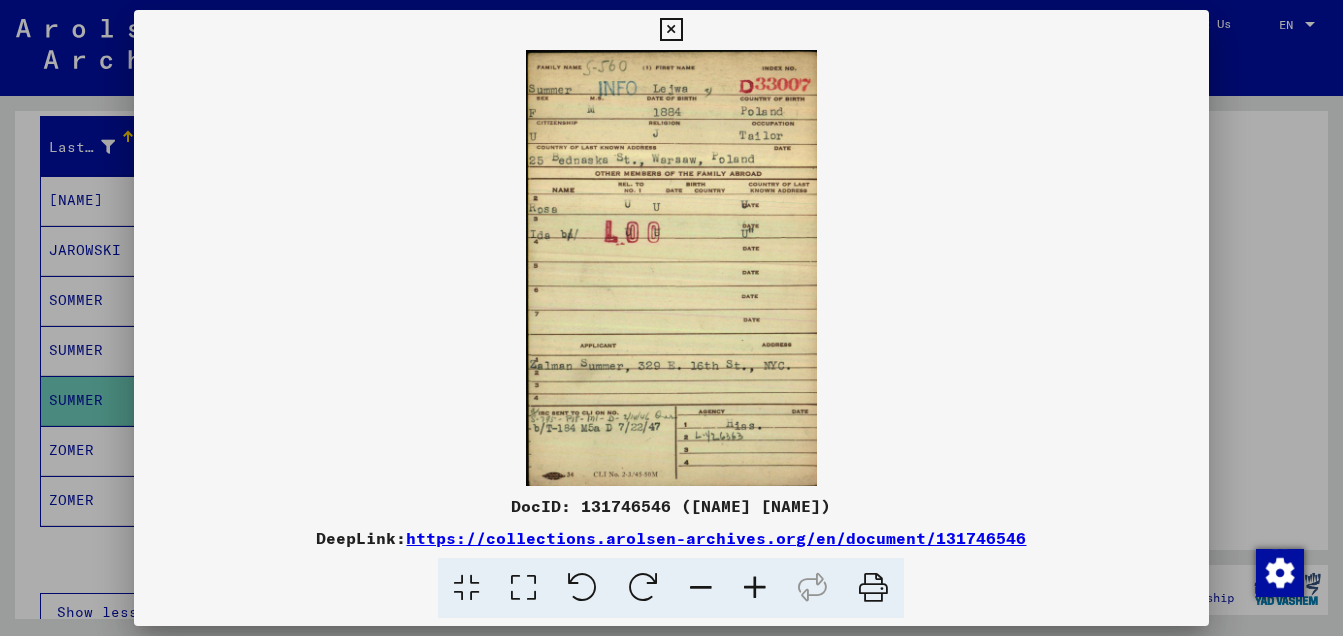 click at bounding box center (671, 268) 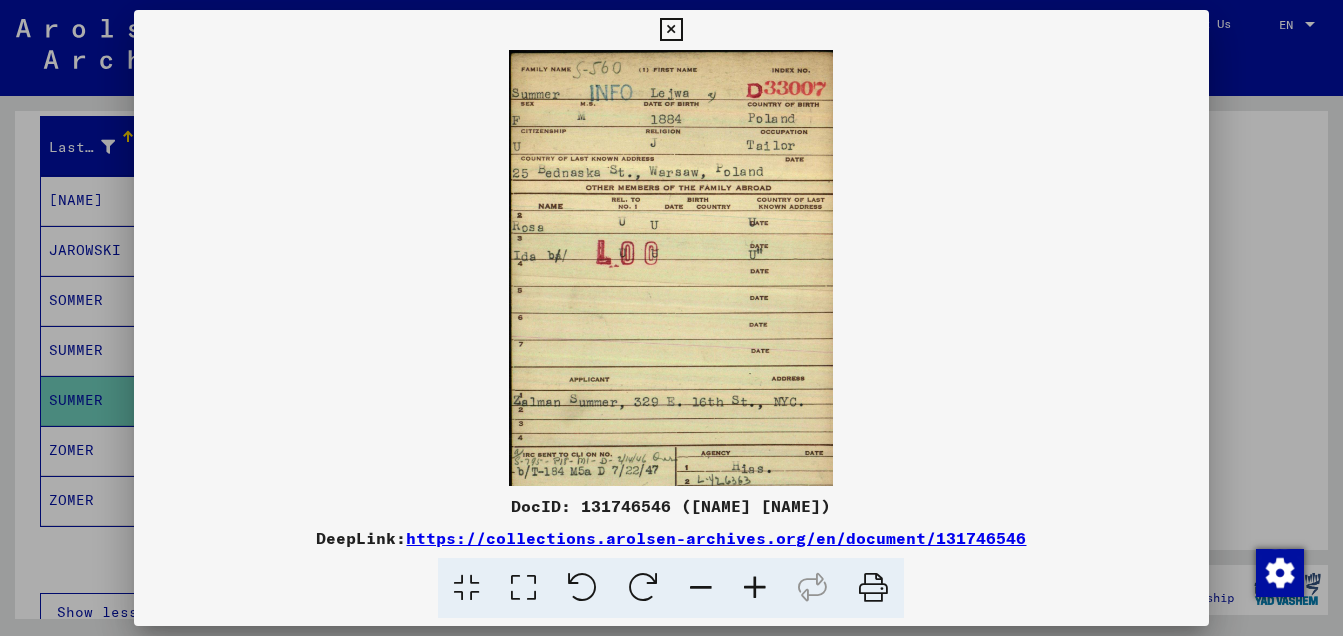 click at bounding box center [755, 588] 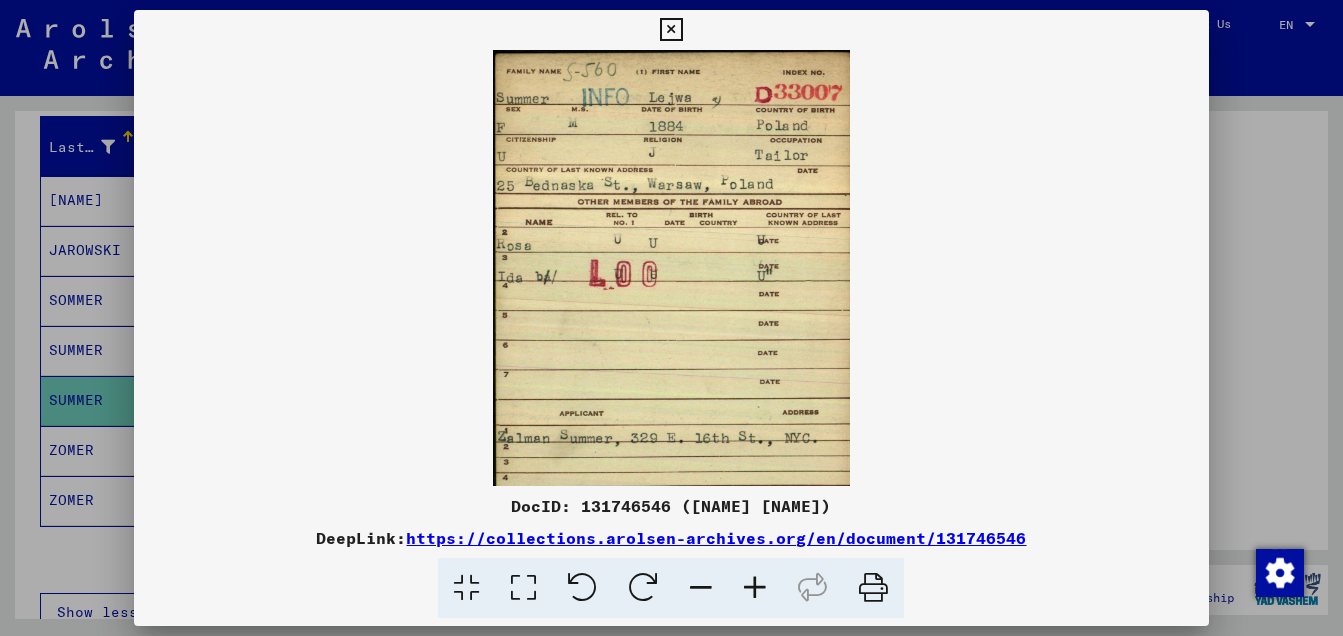 click at bounding box center [755, 588] 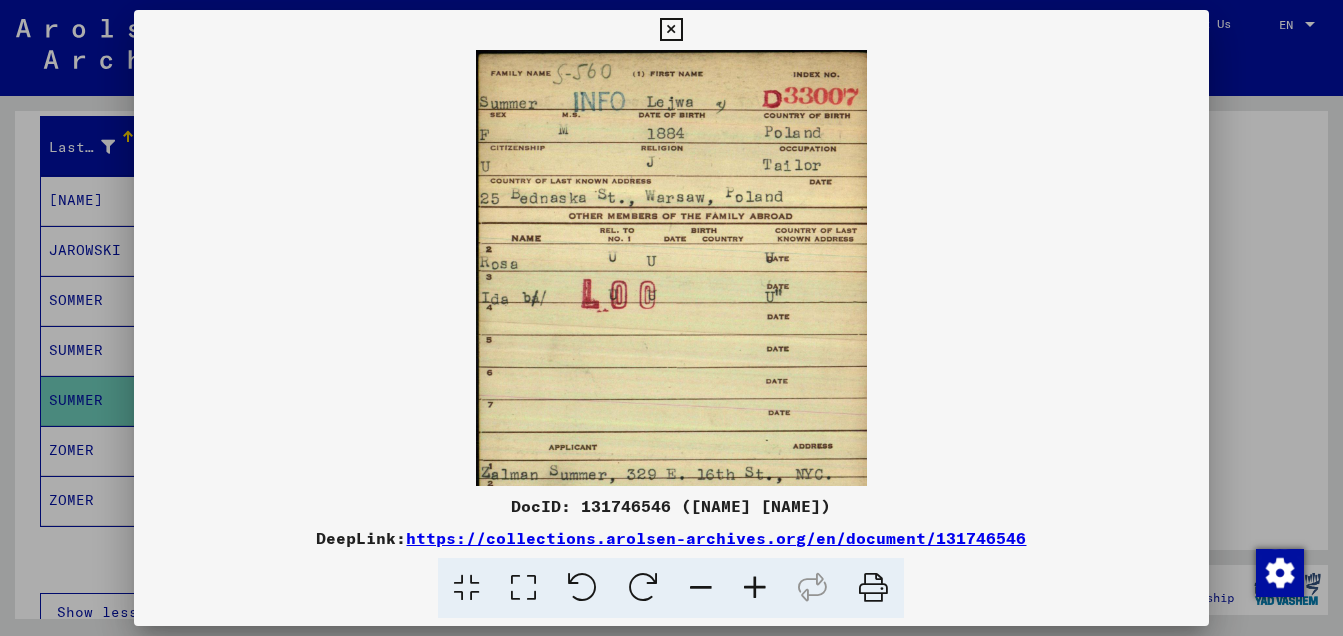 click at bounding box center [755, 588] 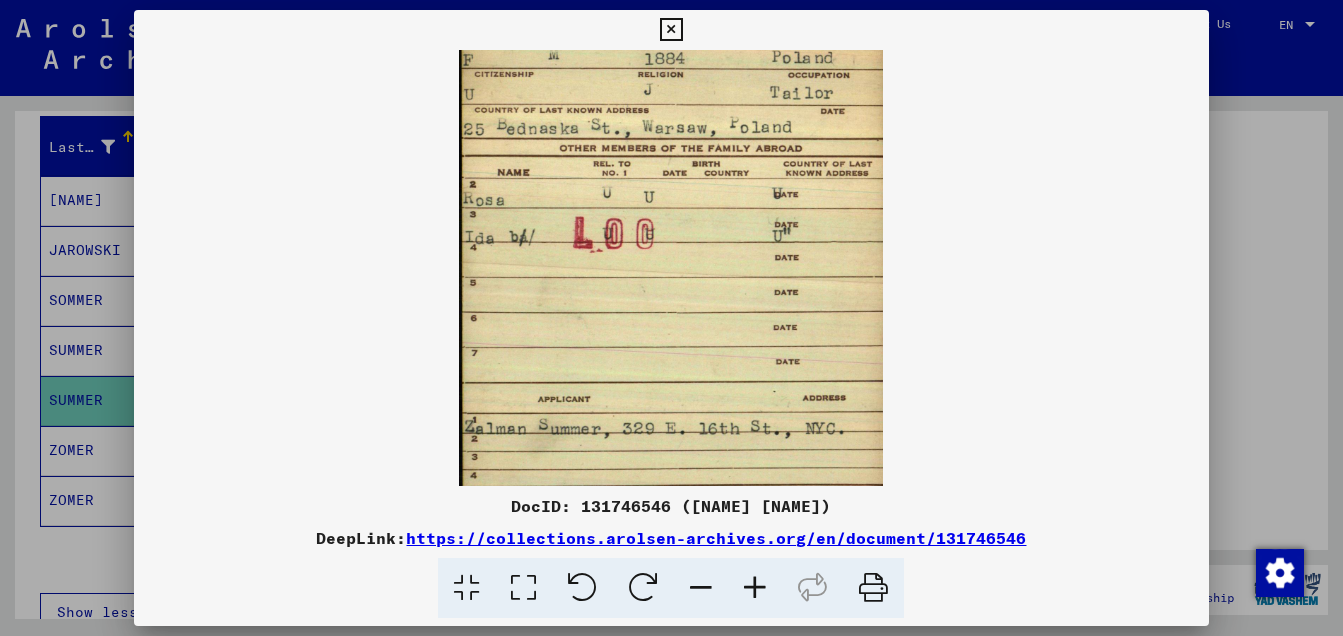 scroll, scrollTop: 192, scrollLeft: 0, axis: vertical 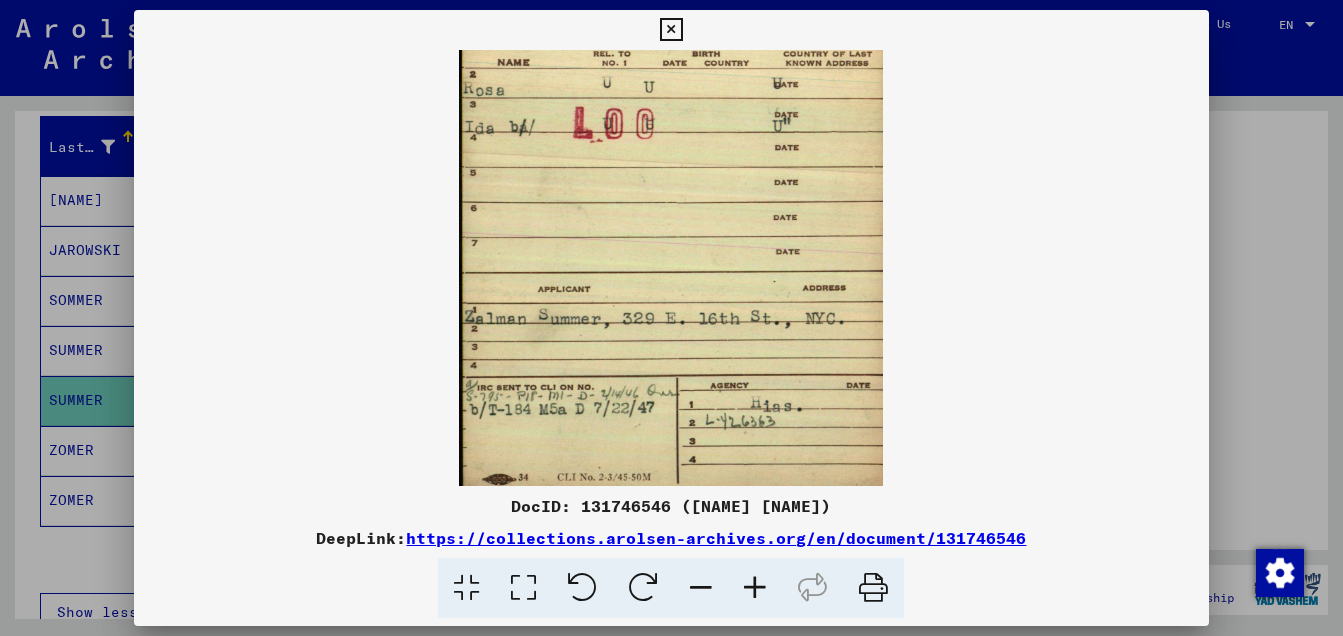 drag, startPoint x: 685, startPoint y: 390, endPoint x: 685, endPoint y: 198, distance: 192 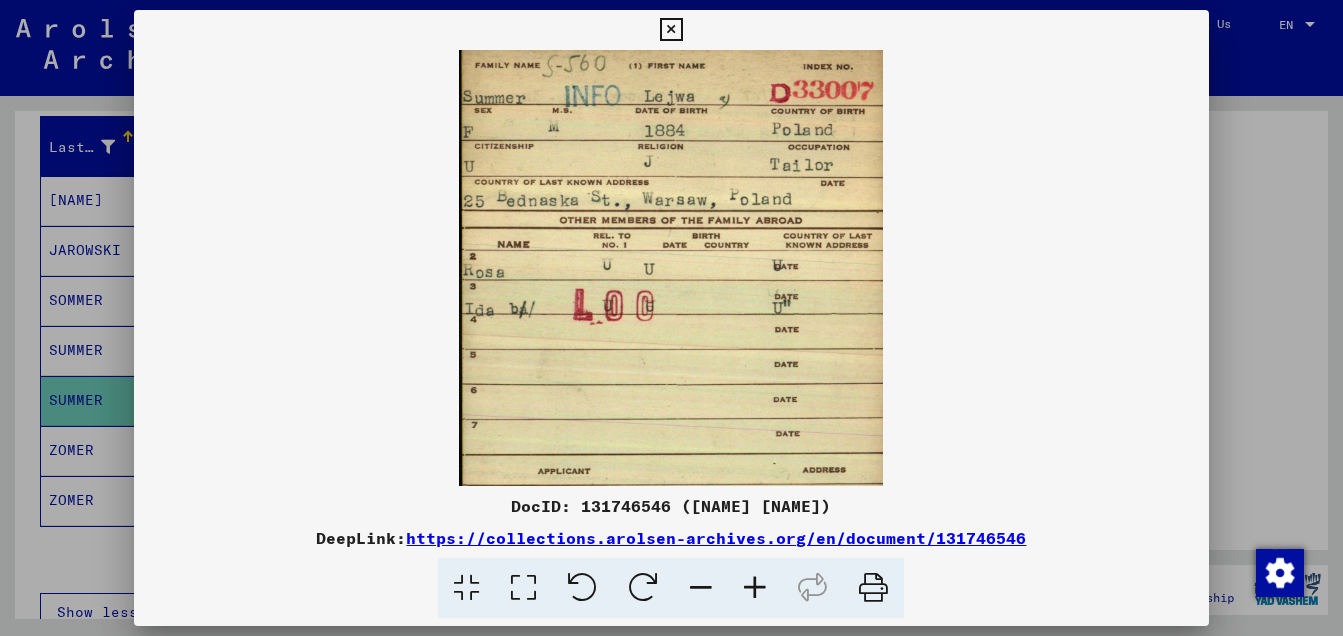 scroll, scrollTop: 0, scrollLeft: 0, axis: both 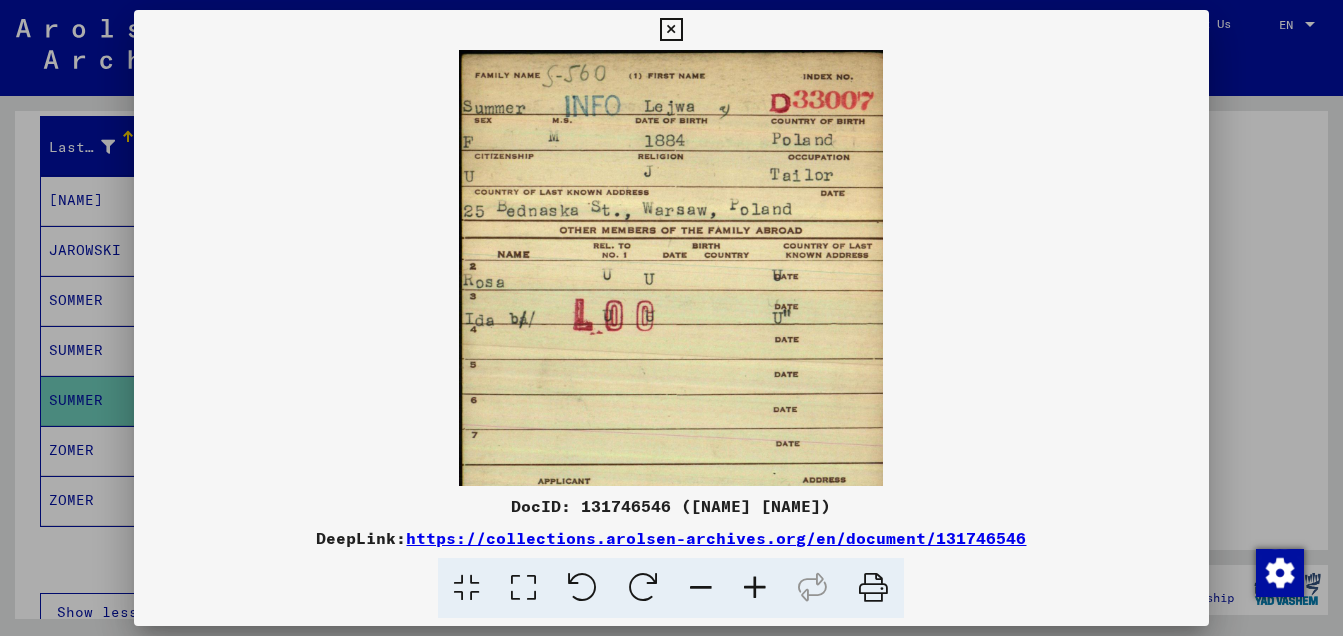 drag, startPoint x: 769, startPoint y: 249, endPoint x: 785, endPoint y: 465, distance: 216.59178 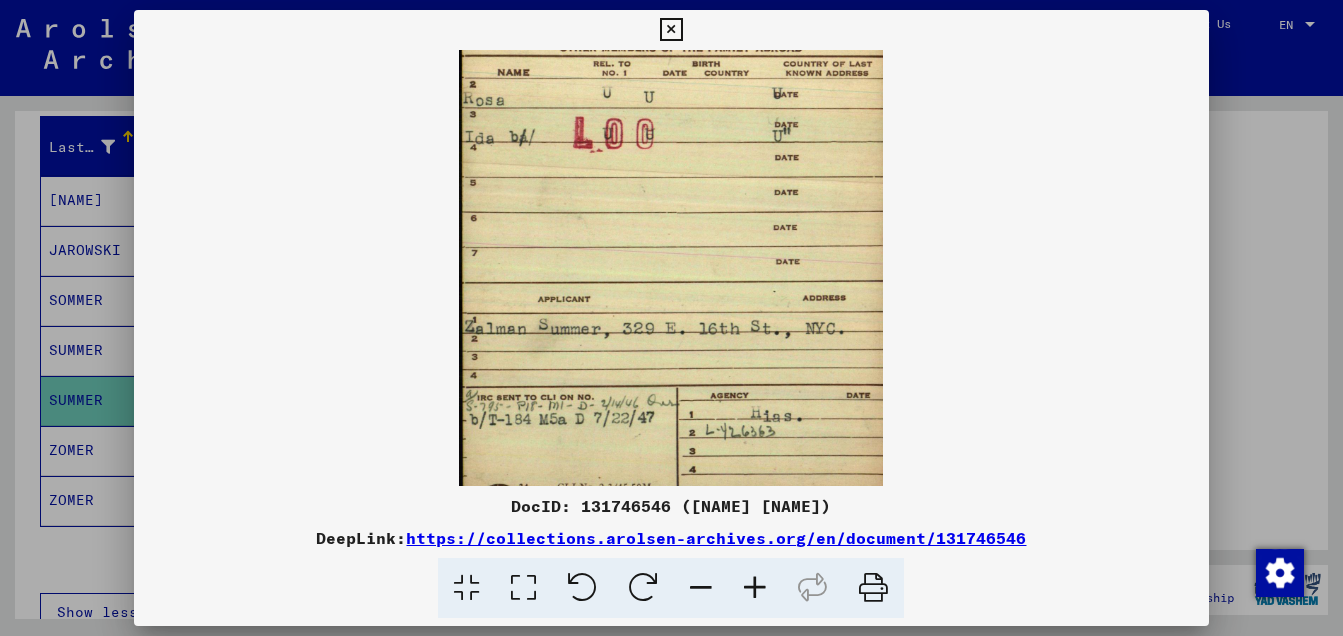 scroll, scrollTop: 200, scrollLeft: 0, axis: vertical 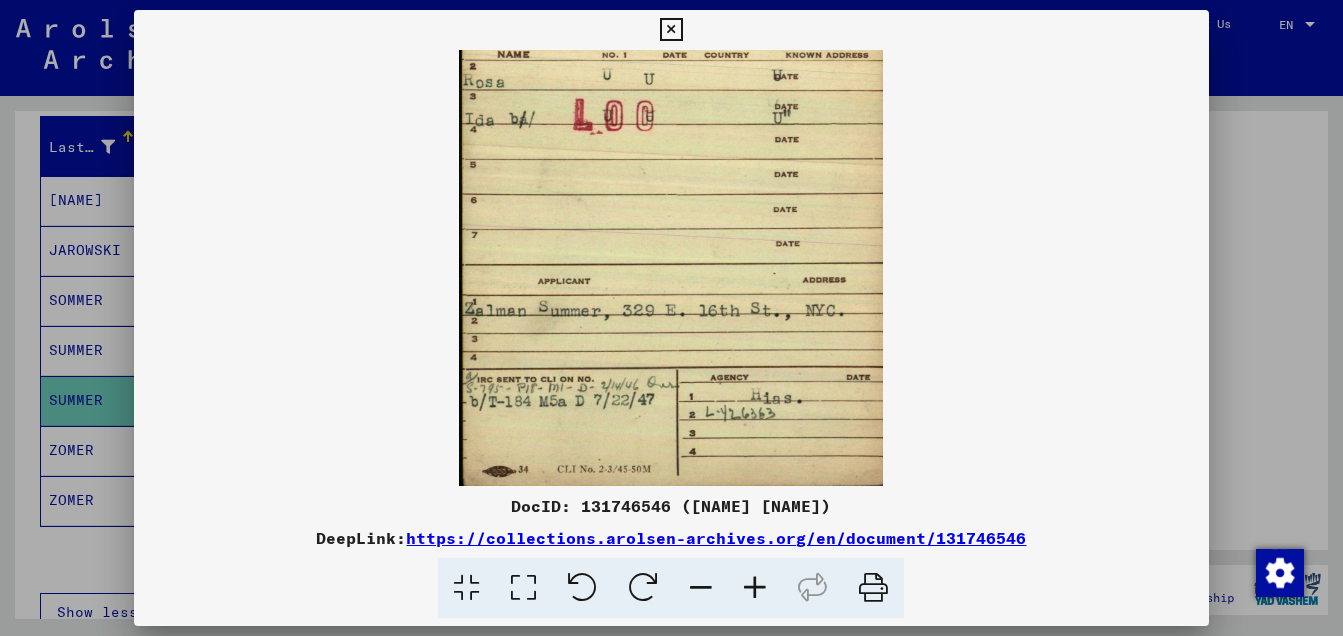 drag, startPoint x: 692, startPoint y: 416, endPoint x: 671, endPoint y: 212, distance: 205.07803 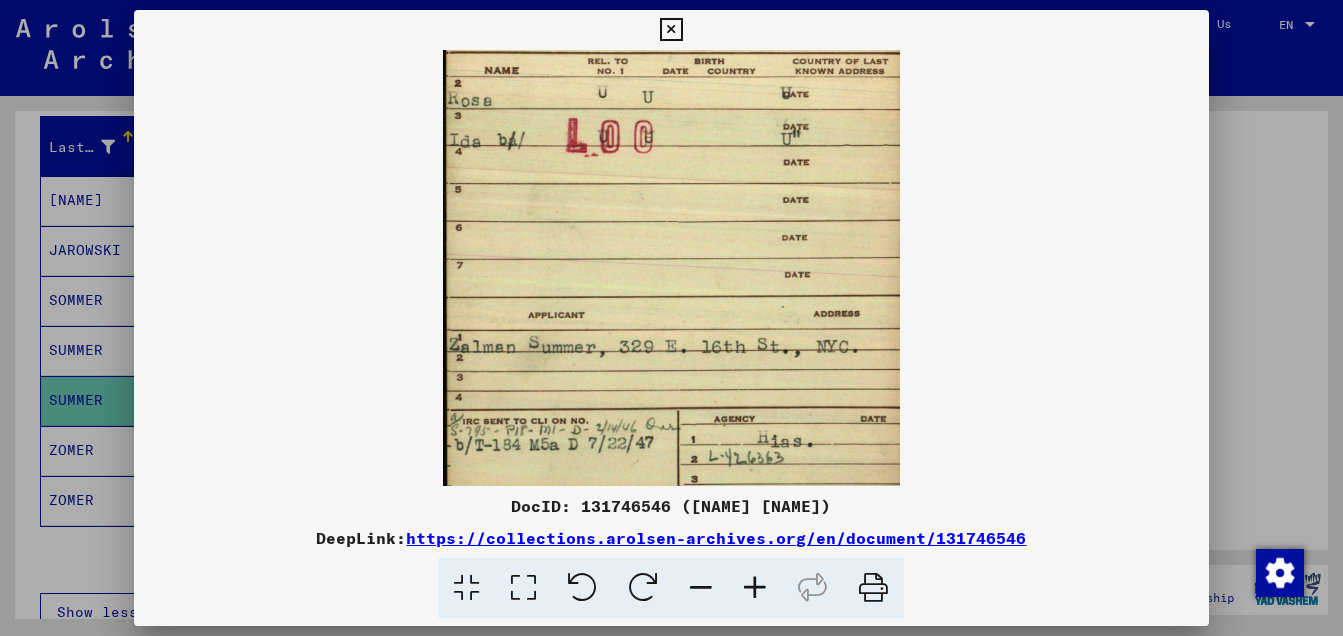 click at bounding box center [755, 588] 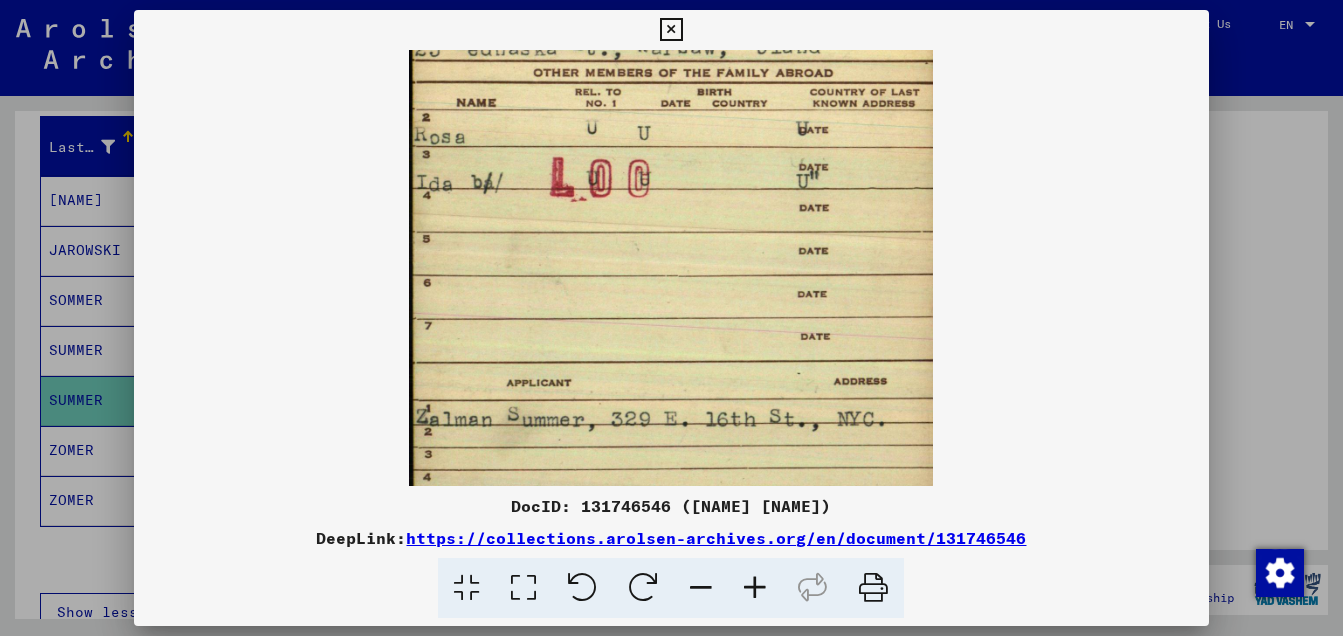 click at bounding box center (755, 588) 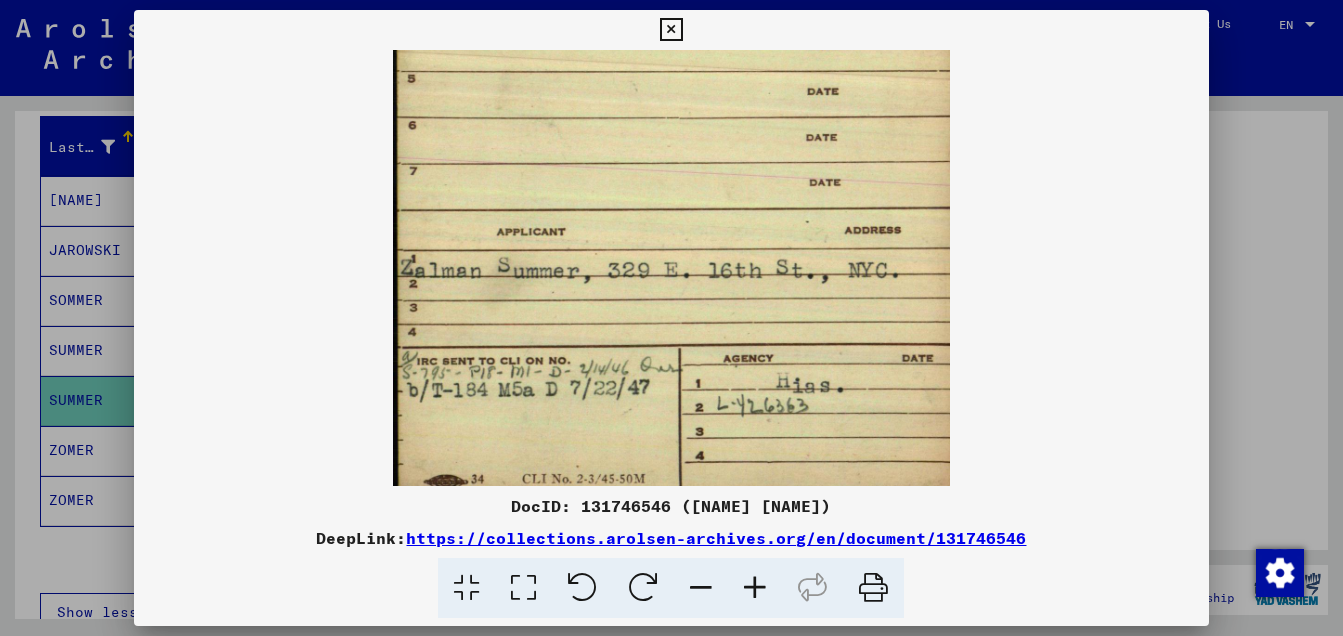 scroll, scrollTop: 400, scrollLeft: 0, axis: vertical 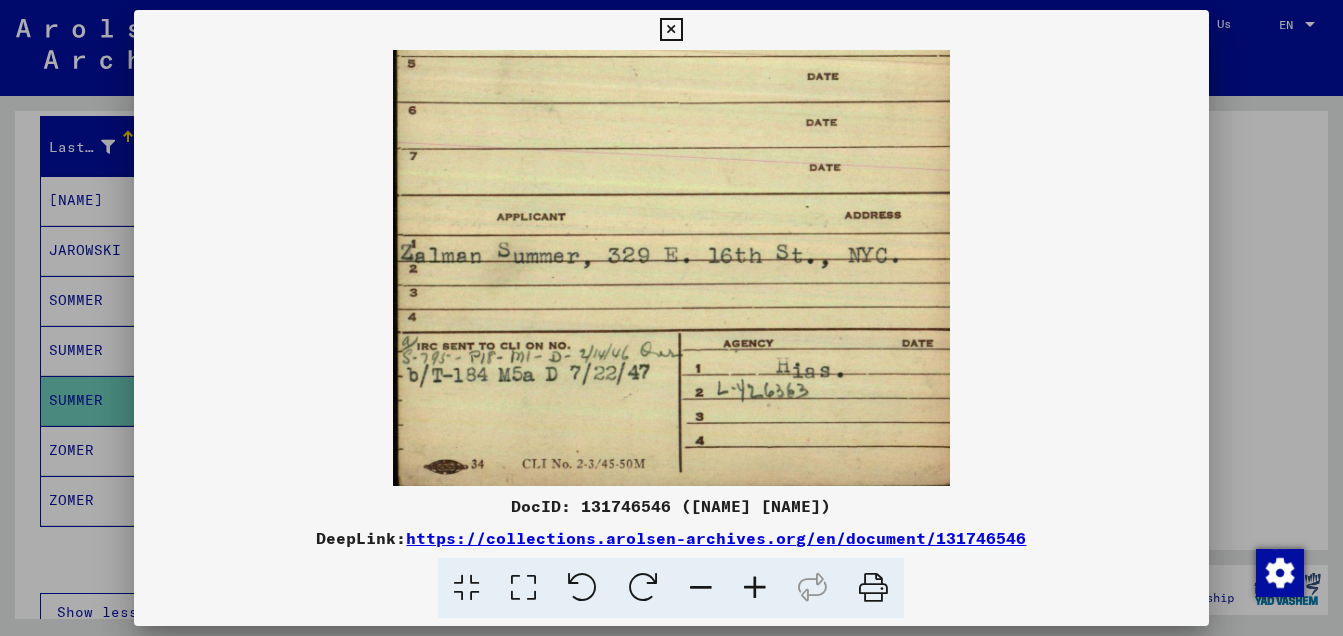 drag, startPoint x: 737, startPoint y: 375, endPoint x: 739, endPoint y: 129, distance: 246.00813 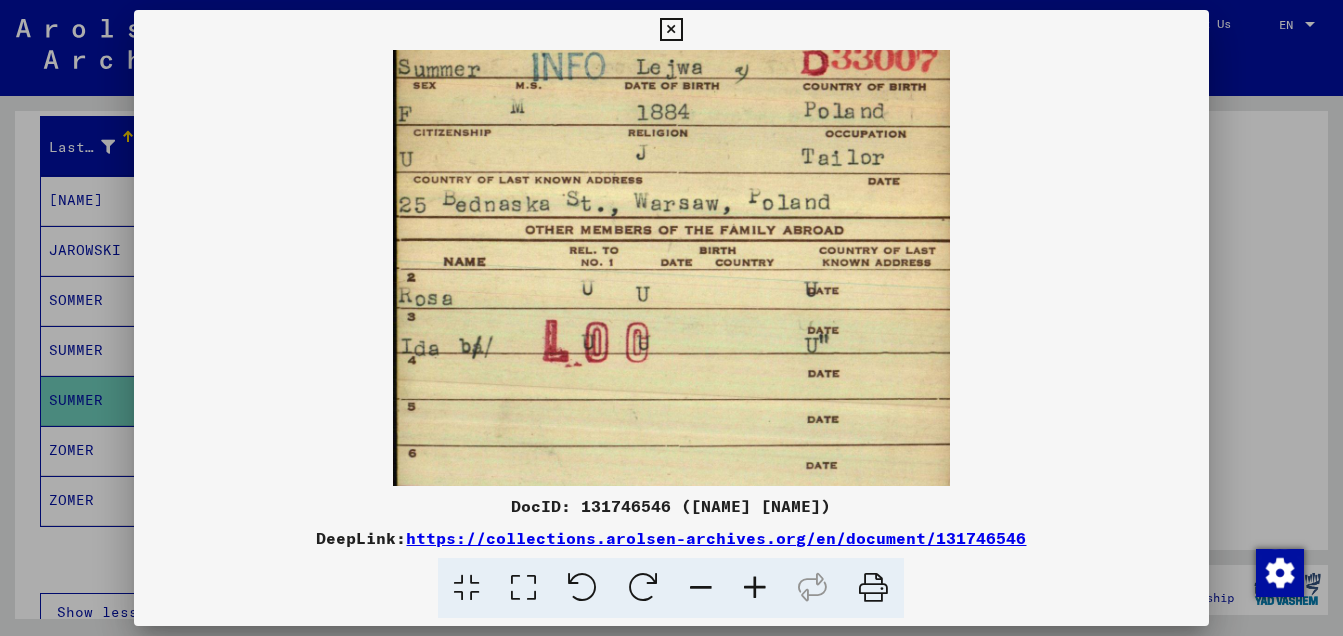 scroll, scrollTop: 0, scrollLeft: 0, axis: both 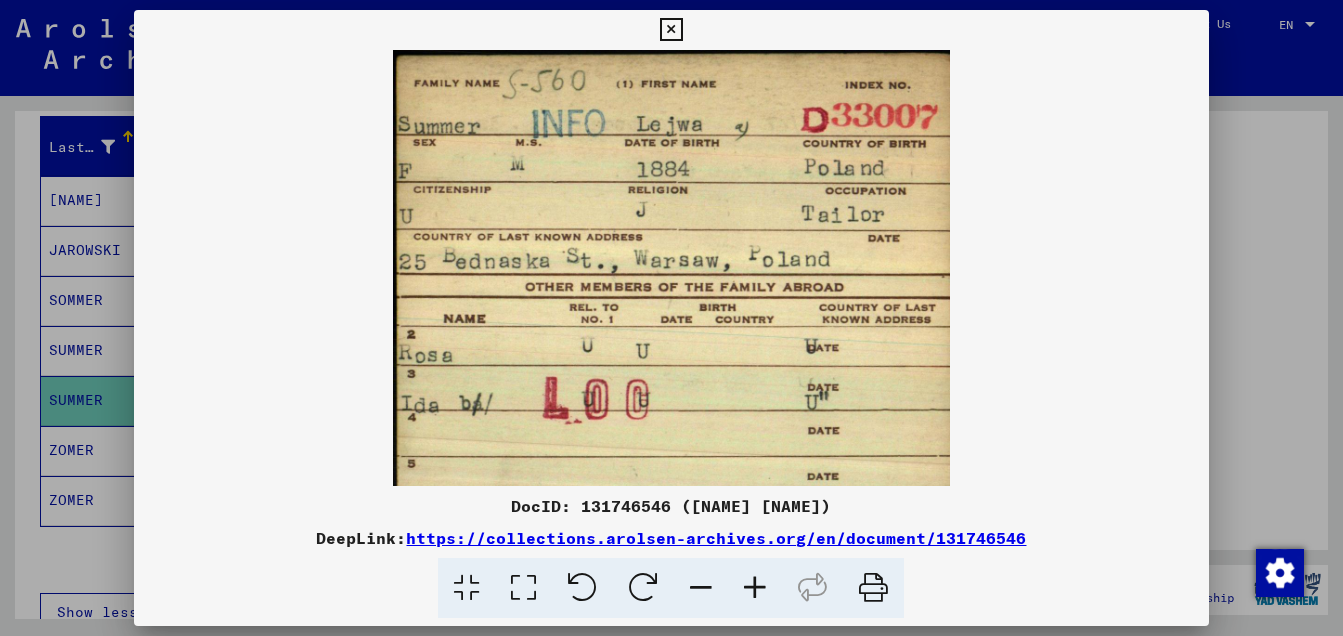 drag, startPoint x: 696, startPoint y: 176, endPoint x: 653, endPoint y: 661, distance: 486.90247 